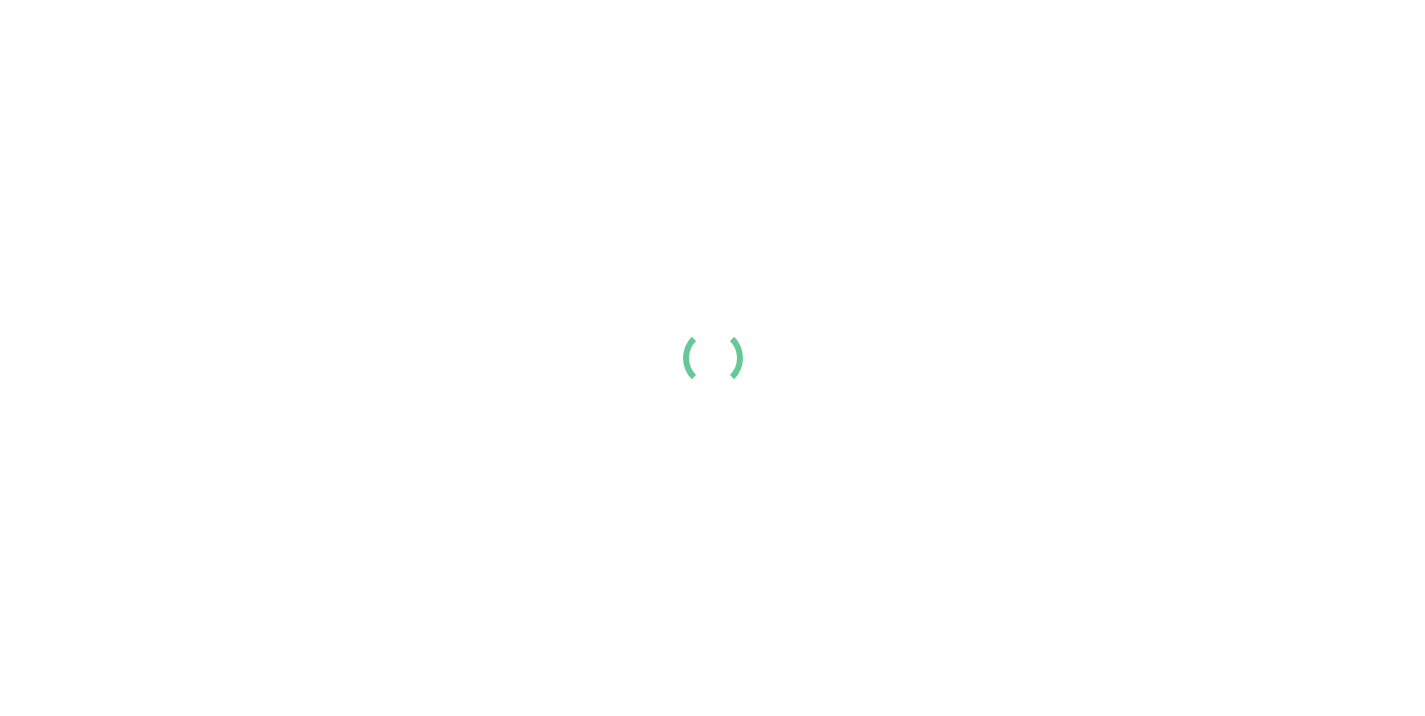 scroll, scrollTop: 0, scrollLeft: 0, axis: both 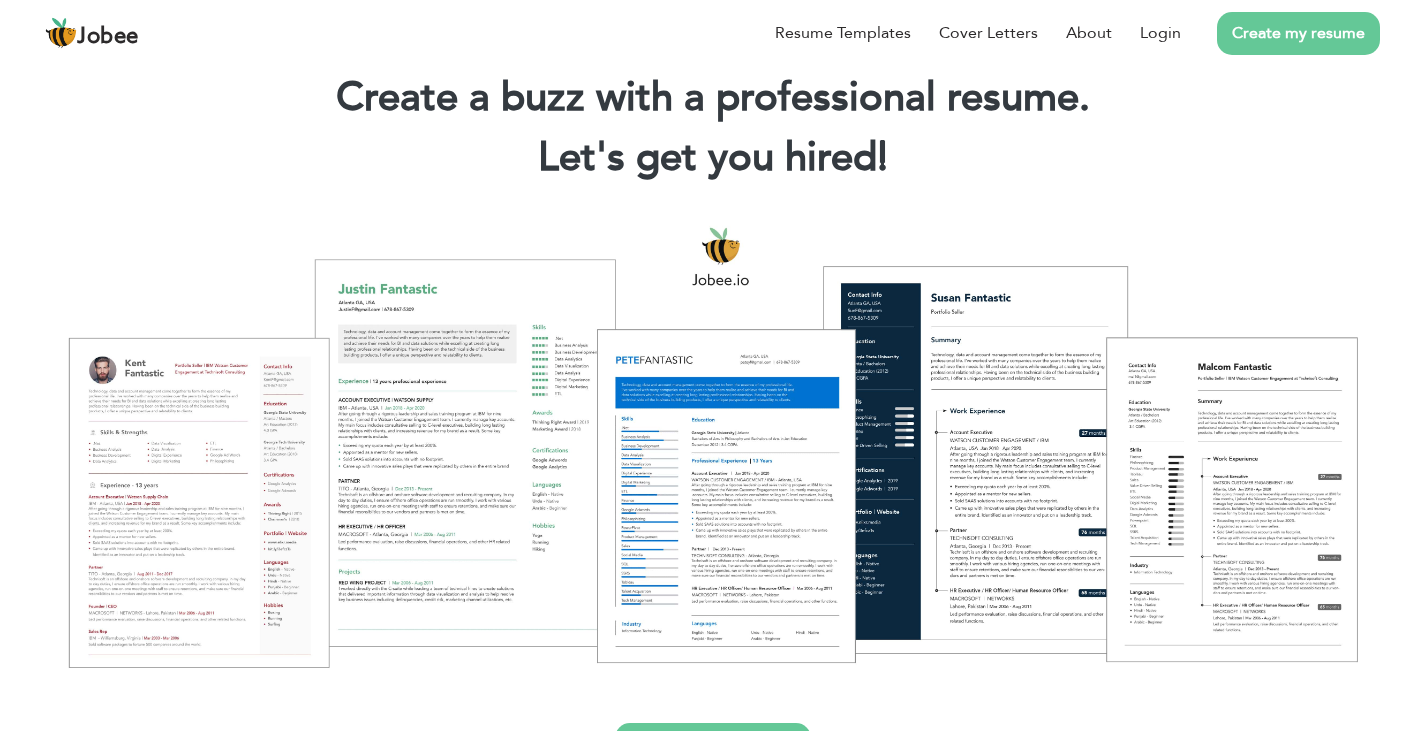 click on "Create my resume" at bounding box center [1298, 33] 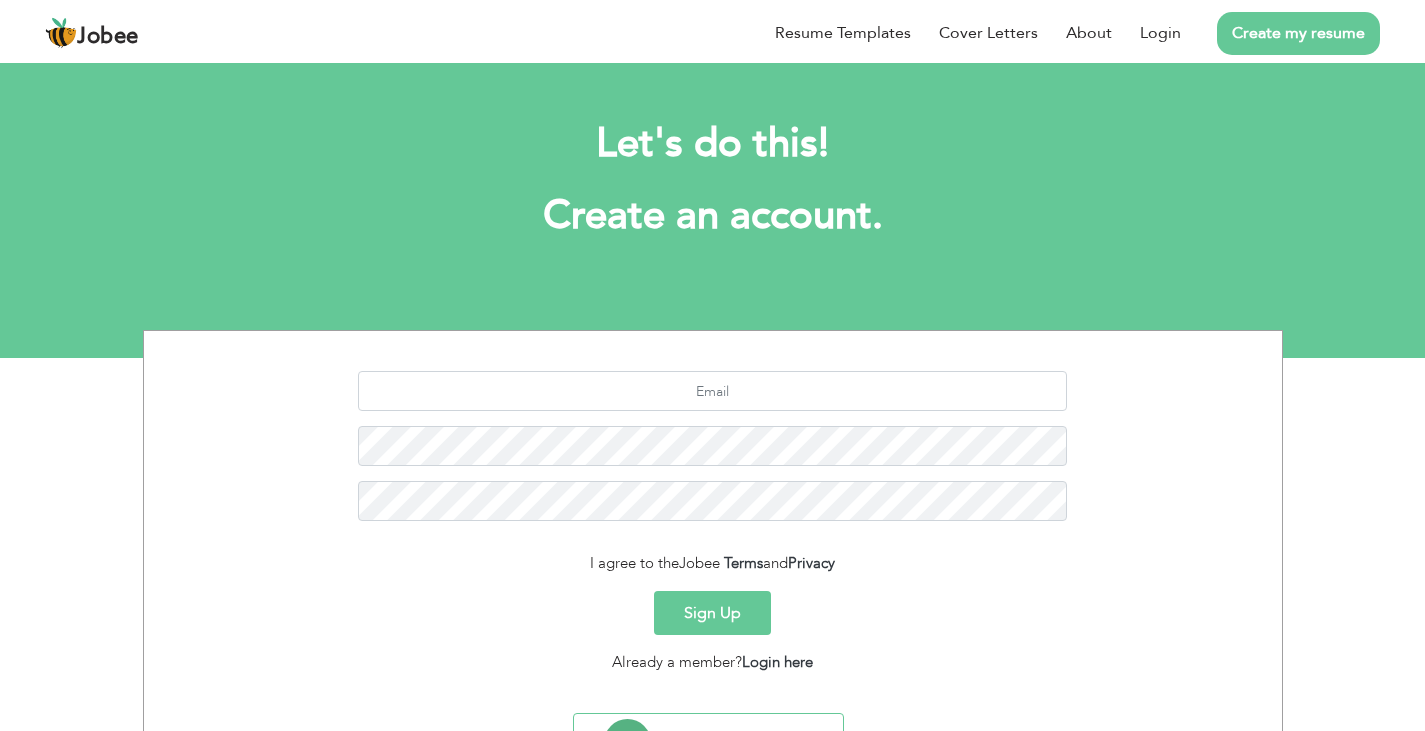 click on "Login" at bounding box center (1160, 33) 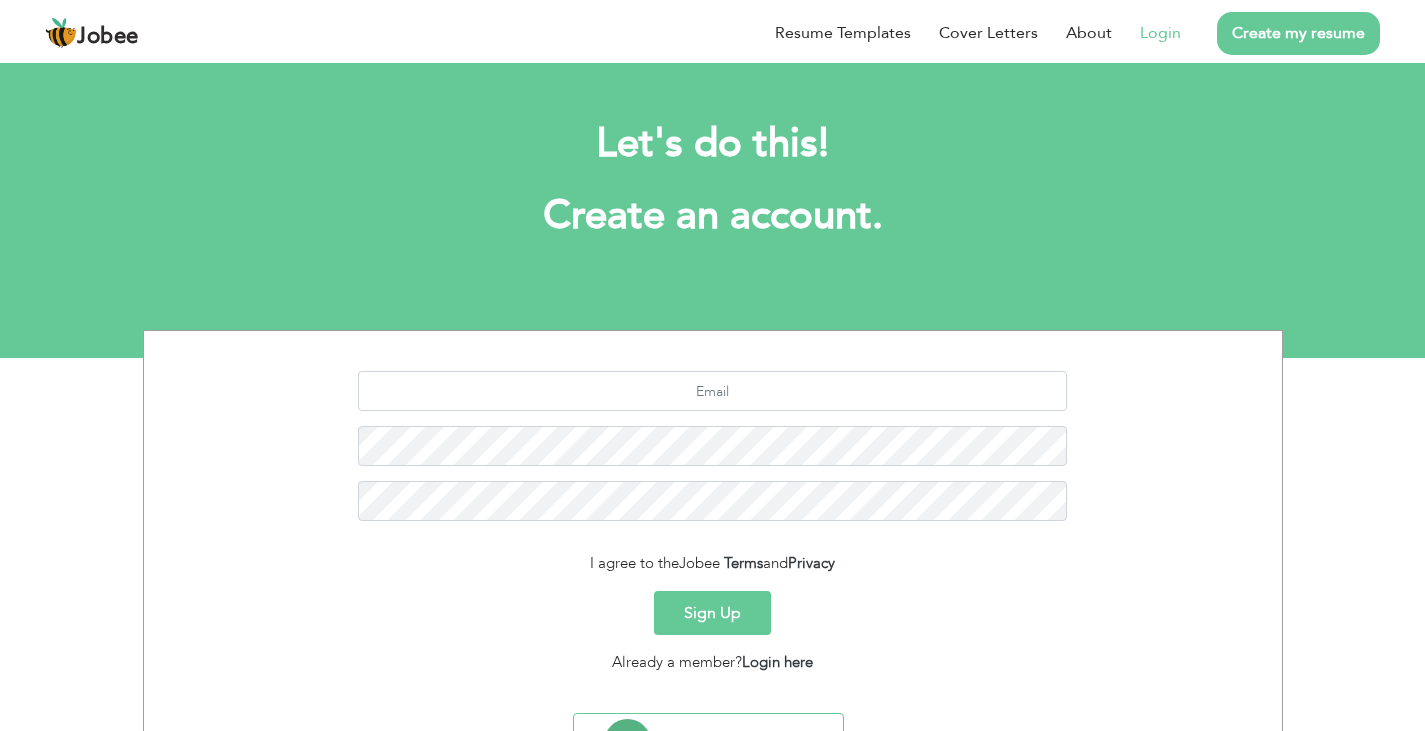 scroll, scrollTop: 0, scrollLeft: 0, axis: both 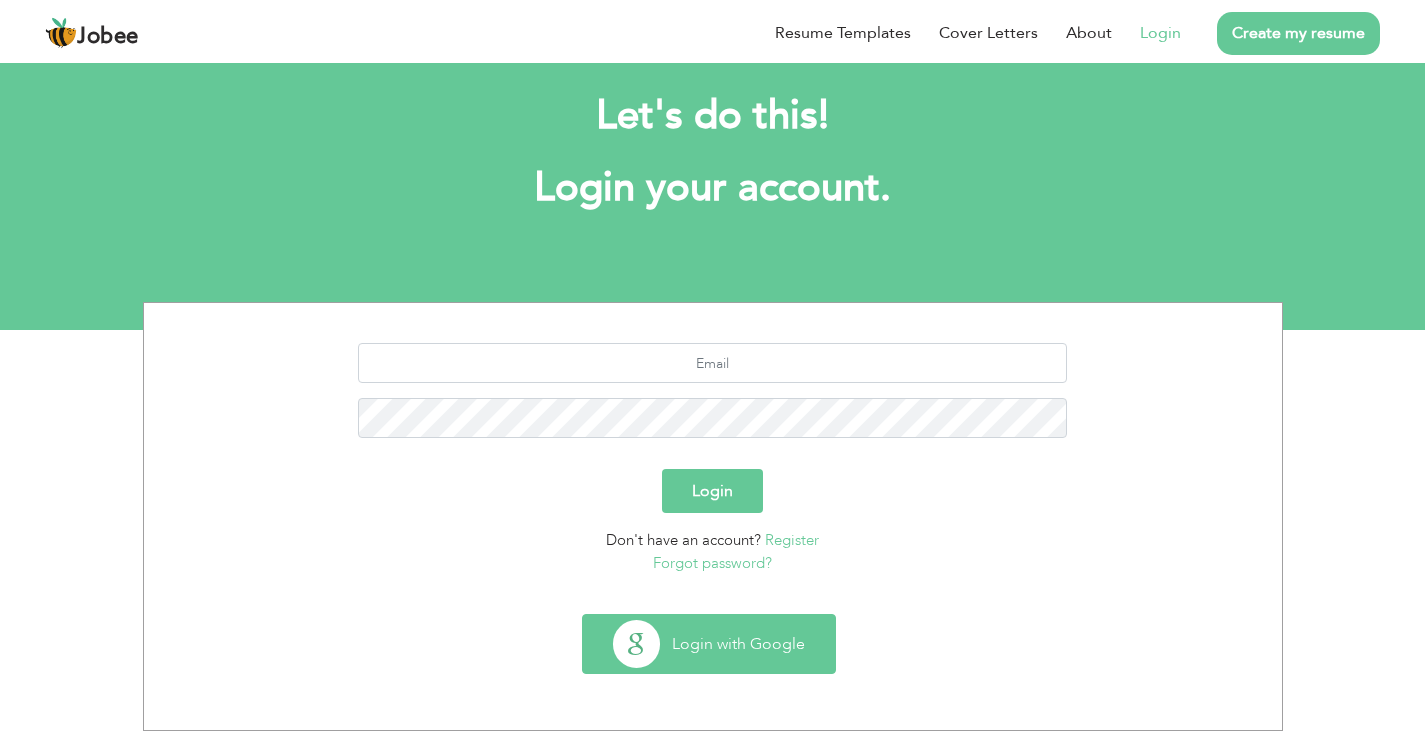 drag, startPoint x: 727, startPoint y: 641, endPoint x: 730, endPoint y: 624, distance: 17.262676 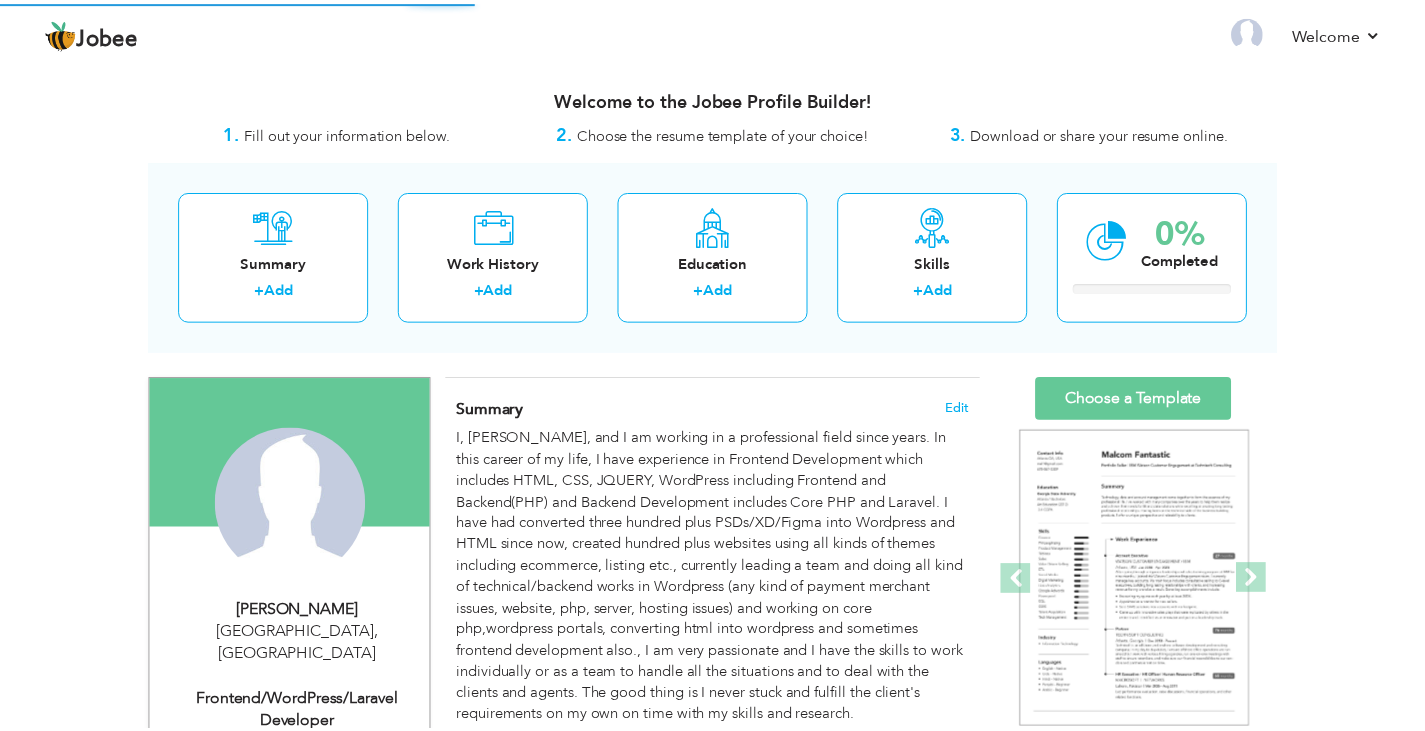 scroll, scrollTop: 0, scrollLeft: 0, axis: both 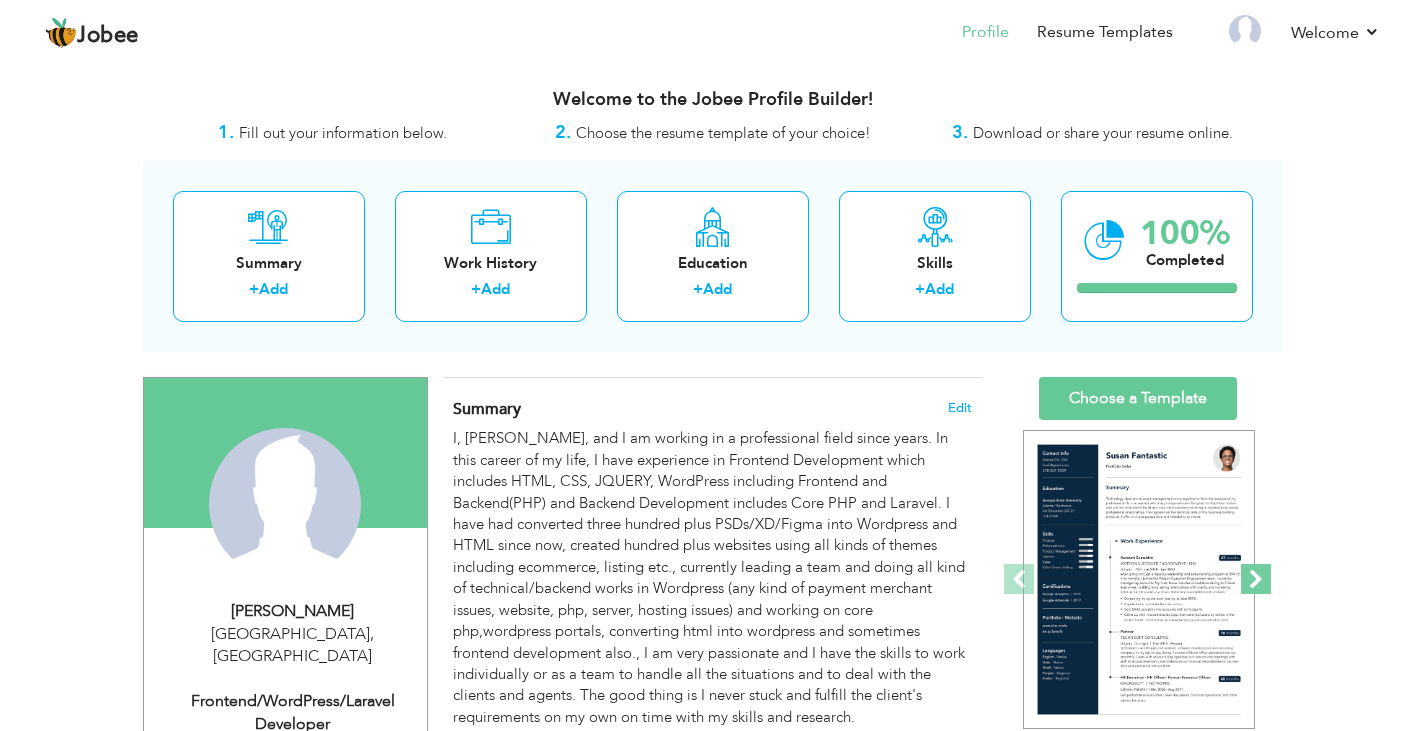 click at bounding box center [1256, 579] 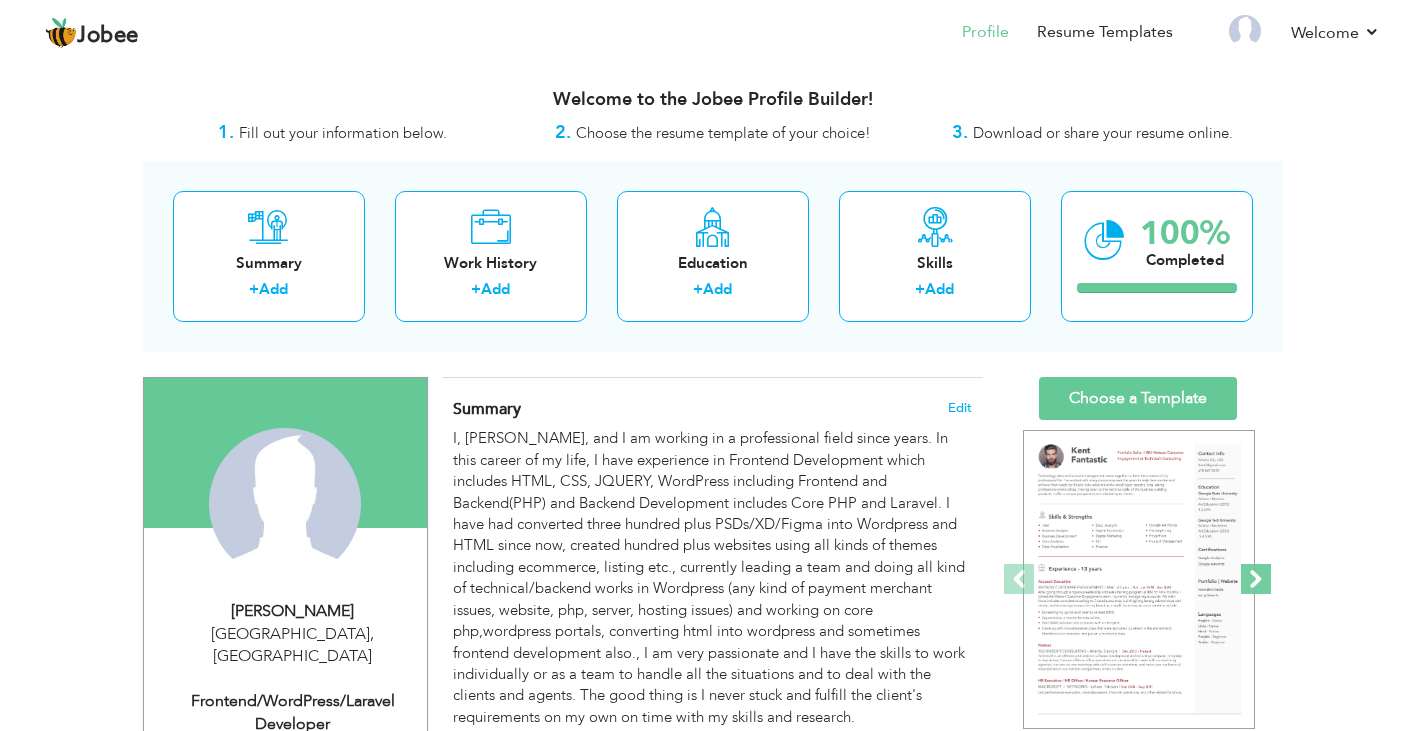 click at bounding box center (1256, 579) 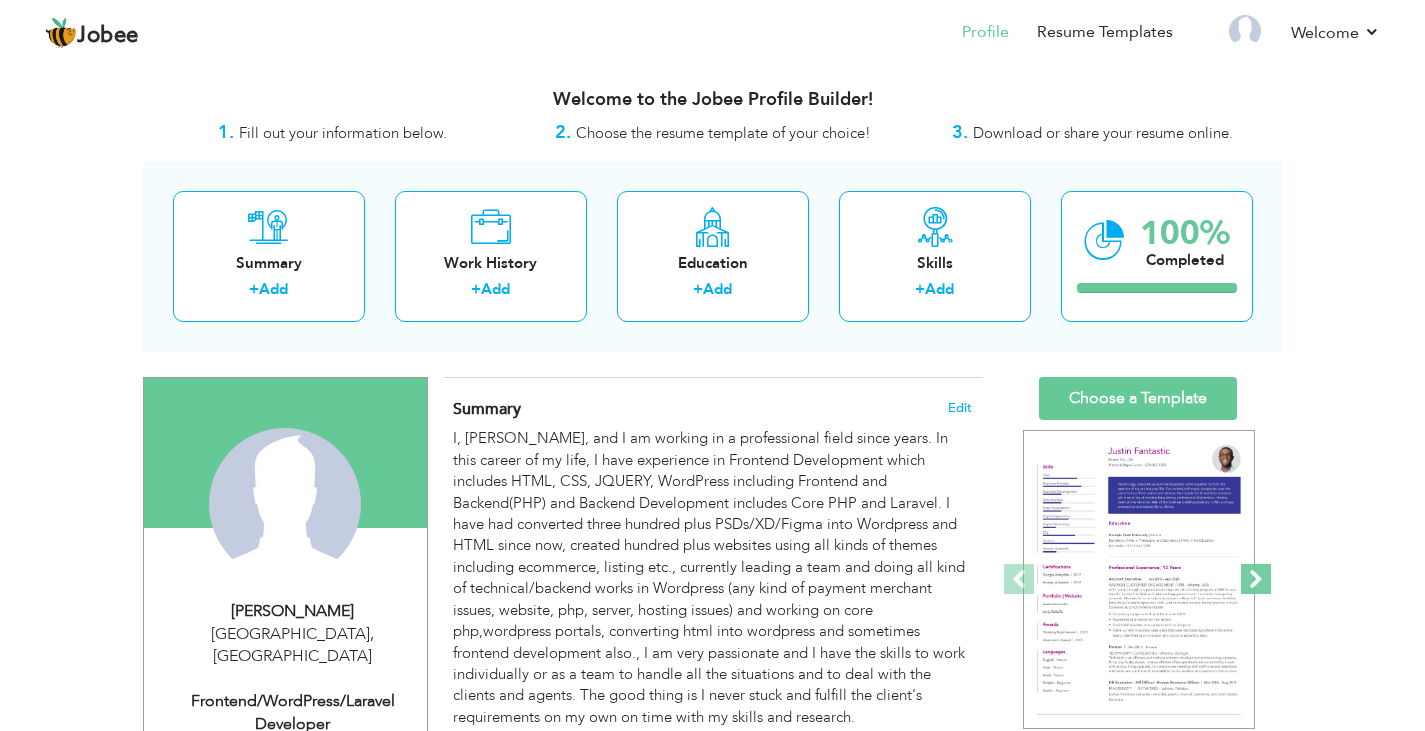 click at bounding box center (1256, 579) 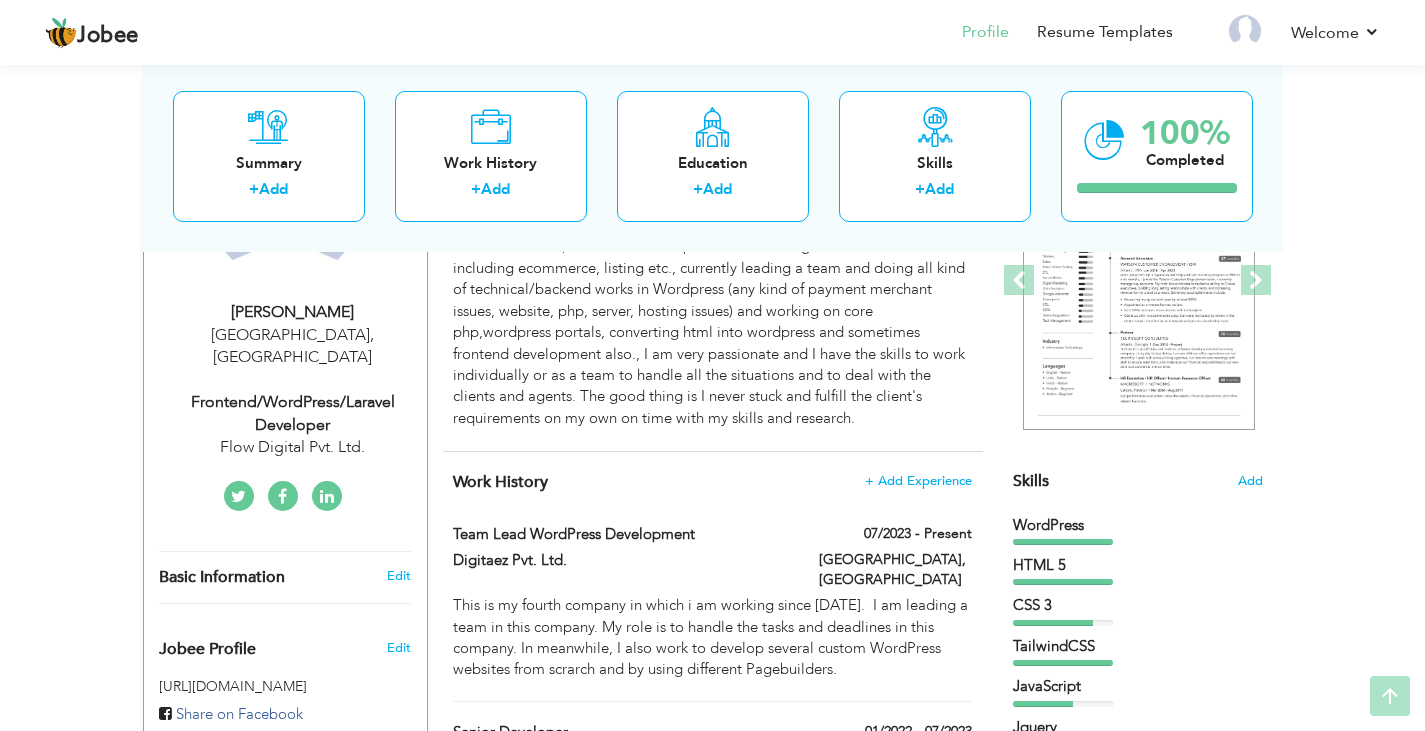 scroll, scrollTop: 300, scrollLeft: 0, axis: vertical 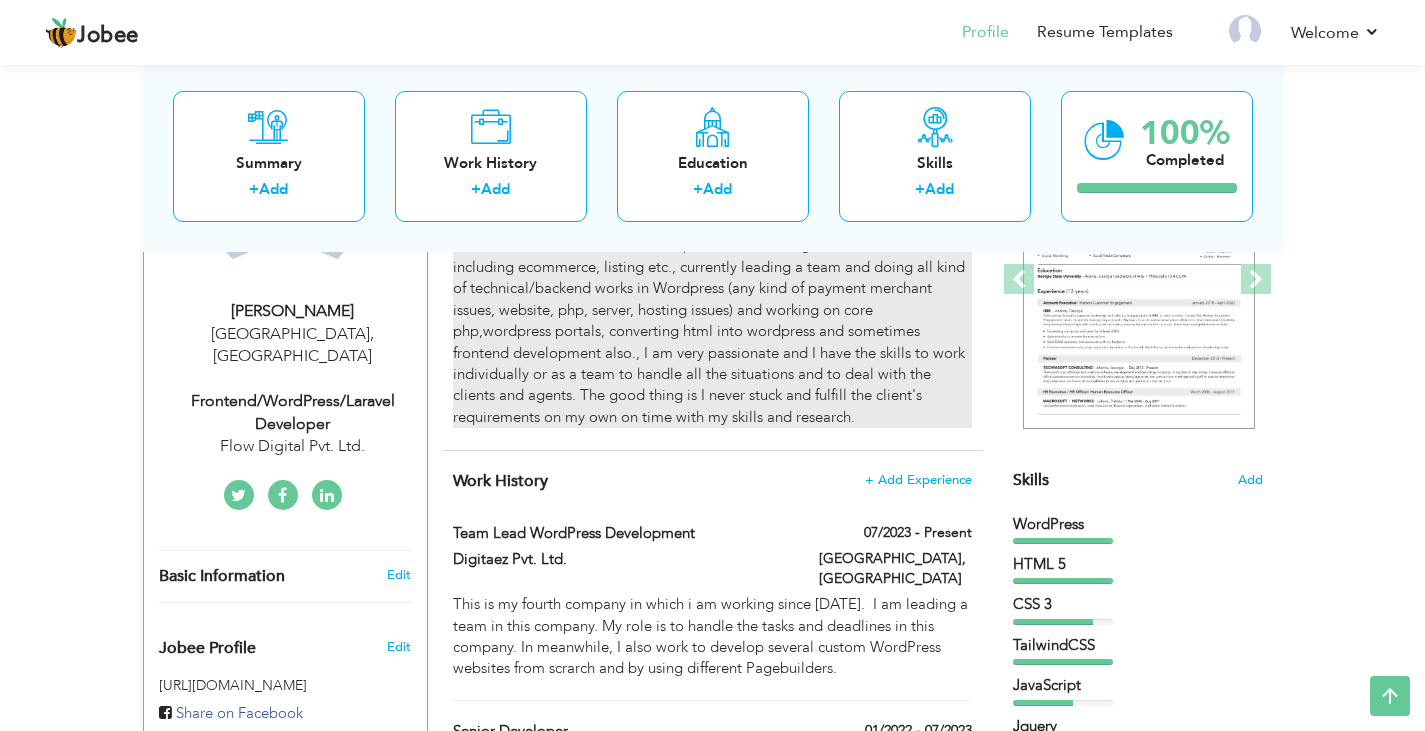 click on "I, Owais Farooq, and I am working in a professional field since years. In this career of my life, I have experience in Frontend Development which includes HTML, CSS, JQUERY, WordPress including Frontend and Backend(PHP) and Backend Development includes Core PHP and Laravel. I have had converted three hundred plus PSDs/XD/Figma into Wordpress and HTML since now, created hundred plus websites using all kinds of themes including ecommerce, listing etc., currently leading a team and doing all kind of technical/backend works in Wordpress (any kind of payment merchant issues, website, php, server, hosting issues) and working on core php,wordpress portals, converting html into wordpress and sometimes frontend development also., I am very passionate and I have the skills to work individually or as a team to handle all the situations and to deal with the clients and agents. The good thing is I never stuck and fulfill the client's requirements on my own on time with my skills and research." at bounding box center [712, 278] 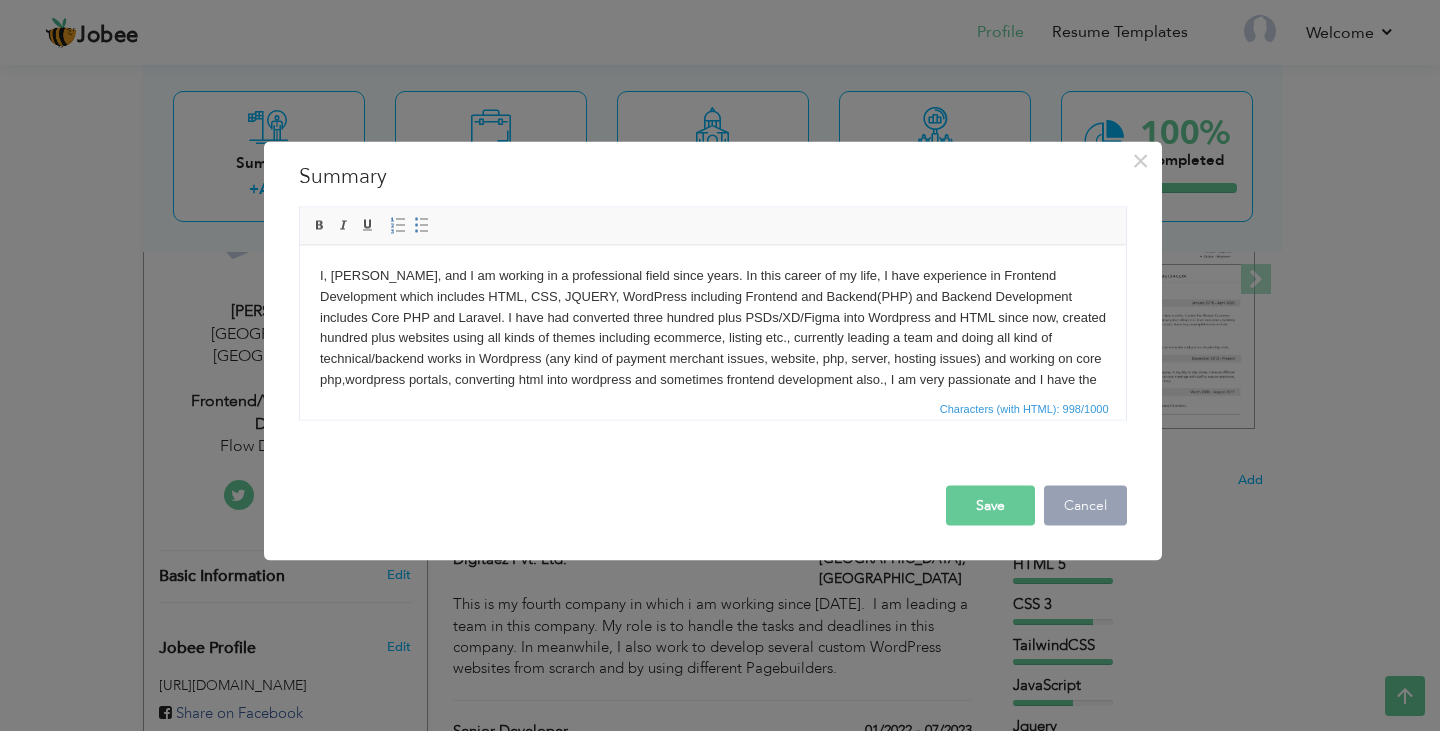 click on "Cancel" at bounding box center (1085, 505) 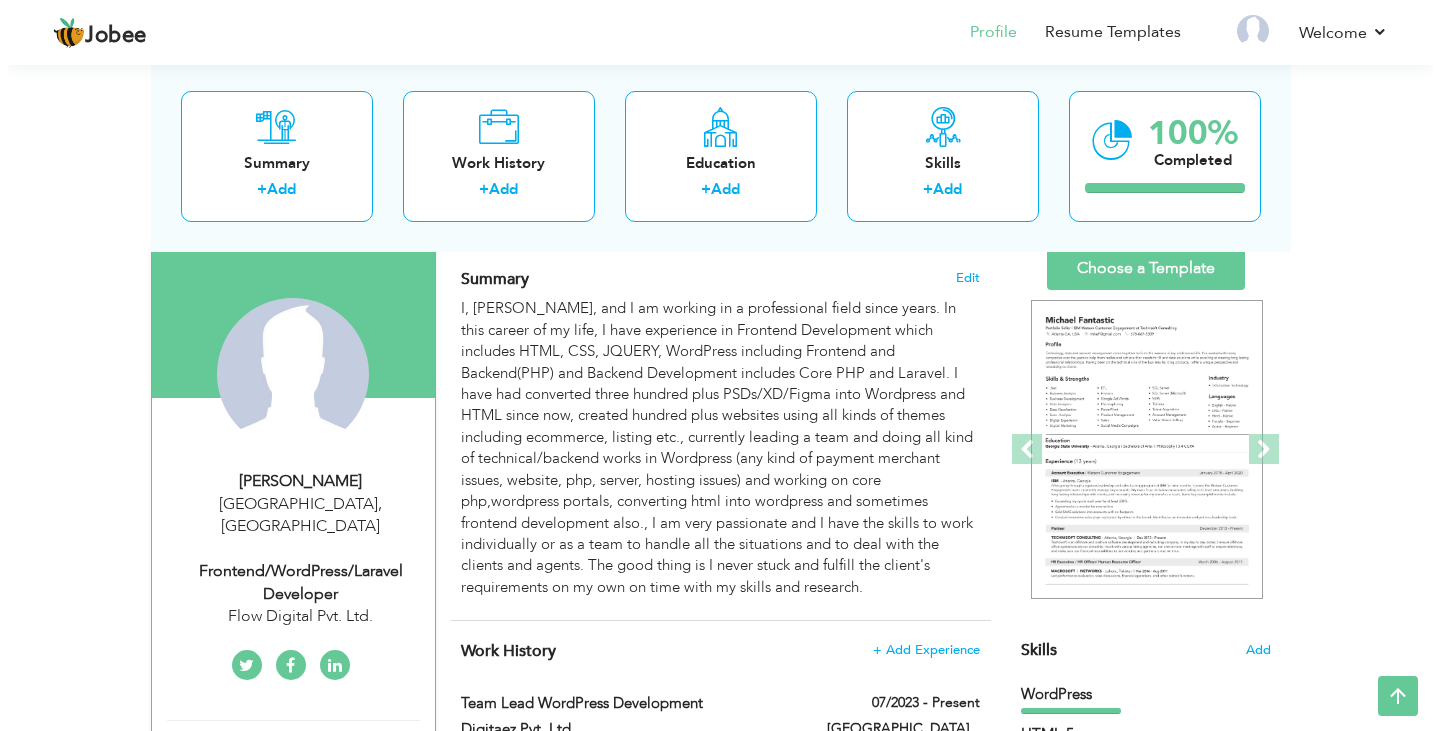 scroll, scrollTop: 100, scrollLeft: 0, axis: vertical 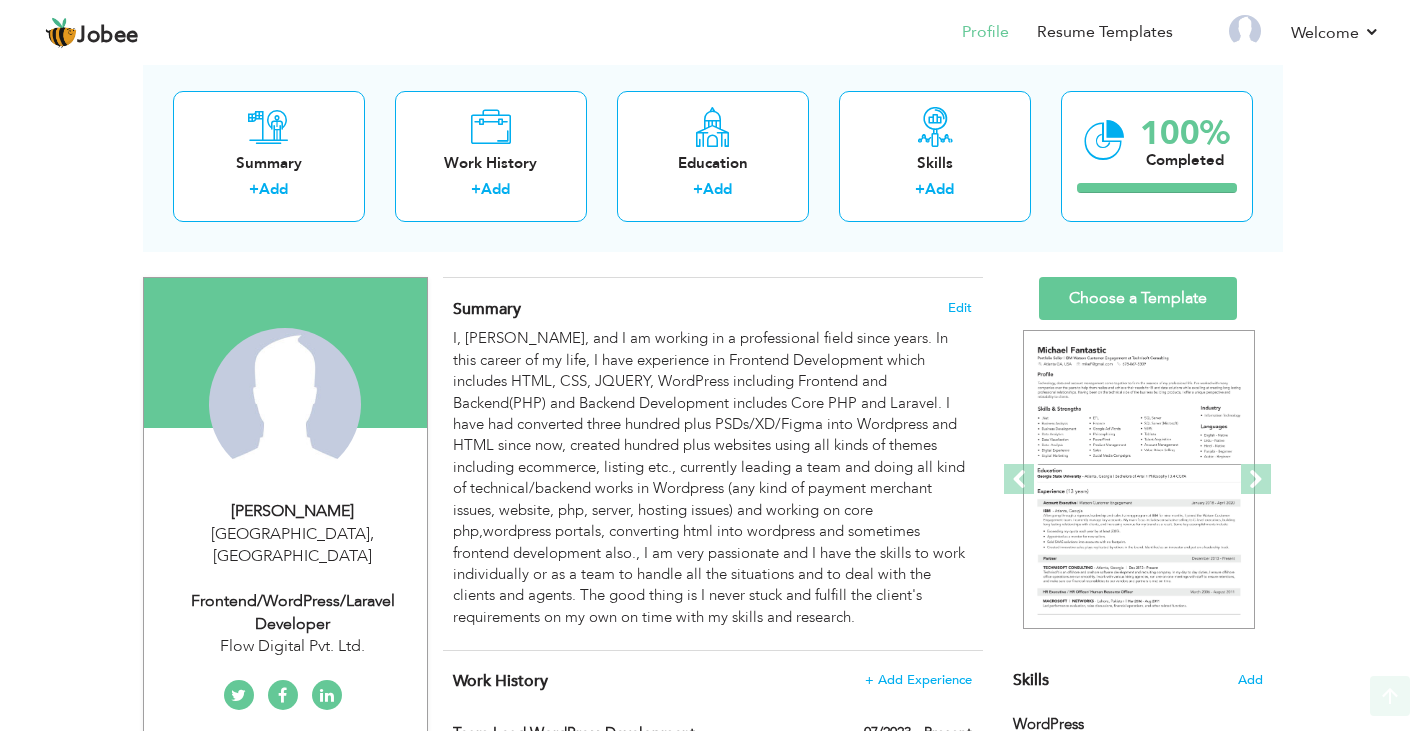 click on "Frontend/WordPress/Laravel Developer" at bounding box center [293, 613] 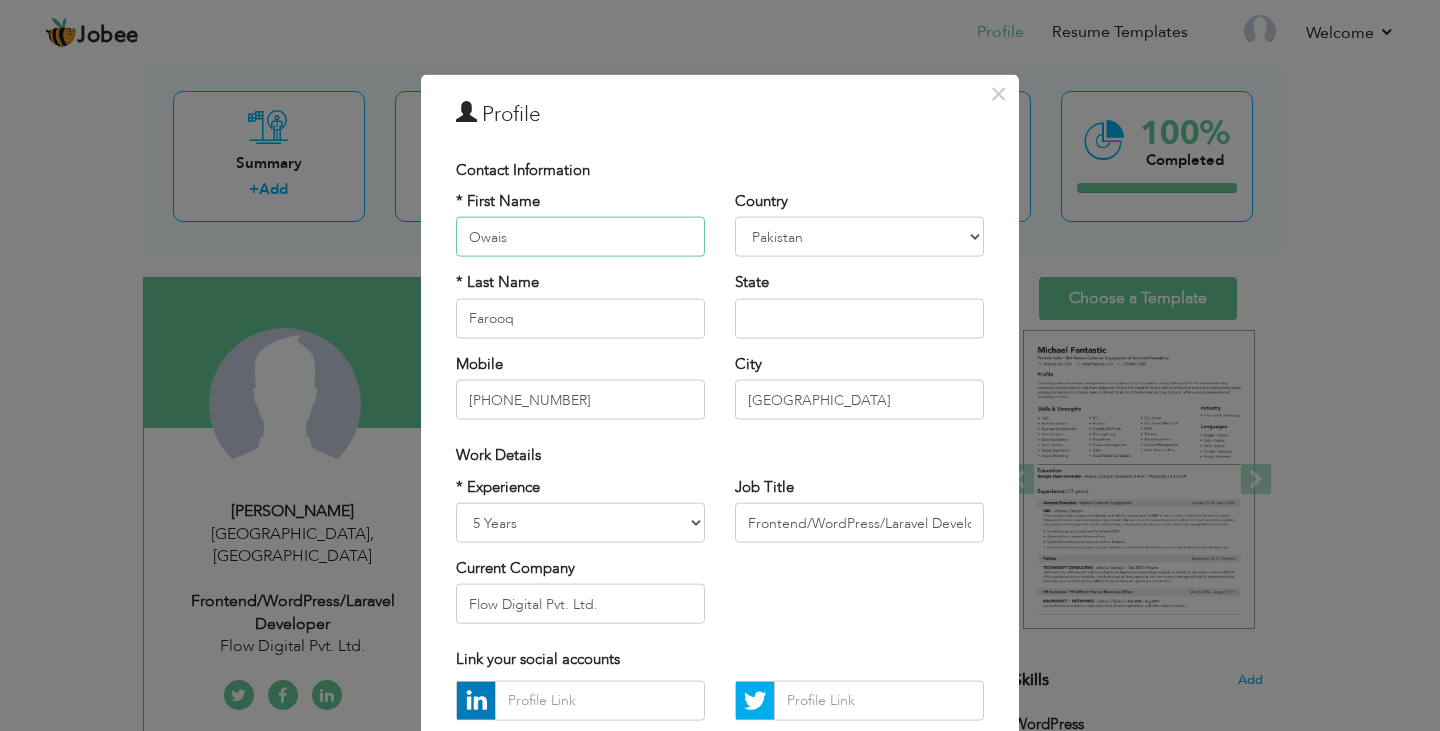 scroll, scrollTop: 180, scrollLeft: 0, axis: vertical 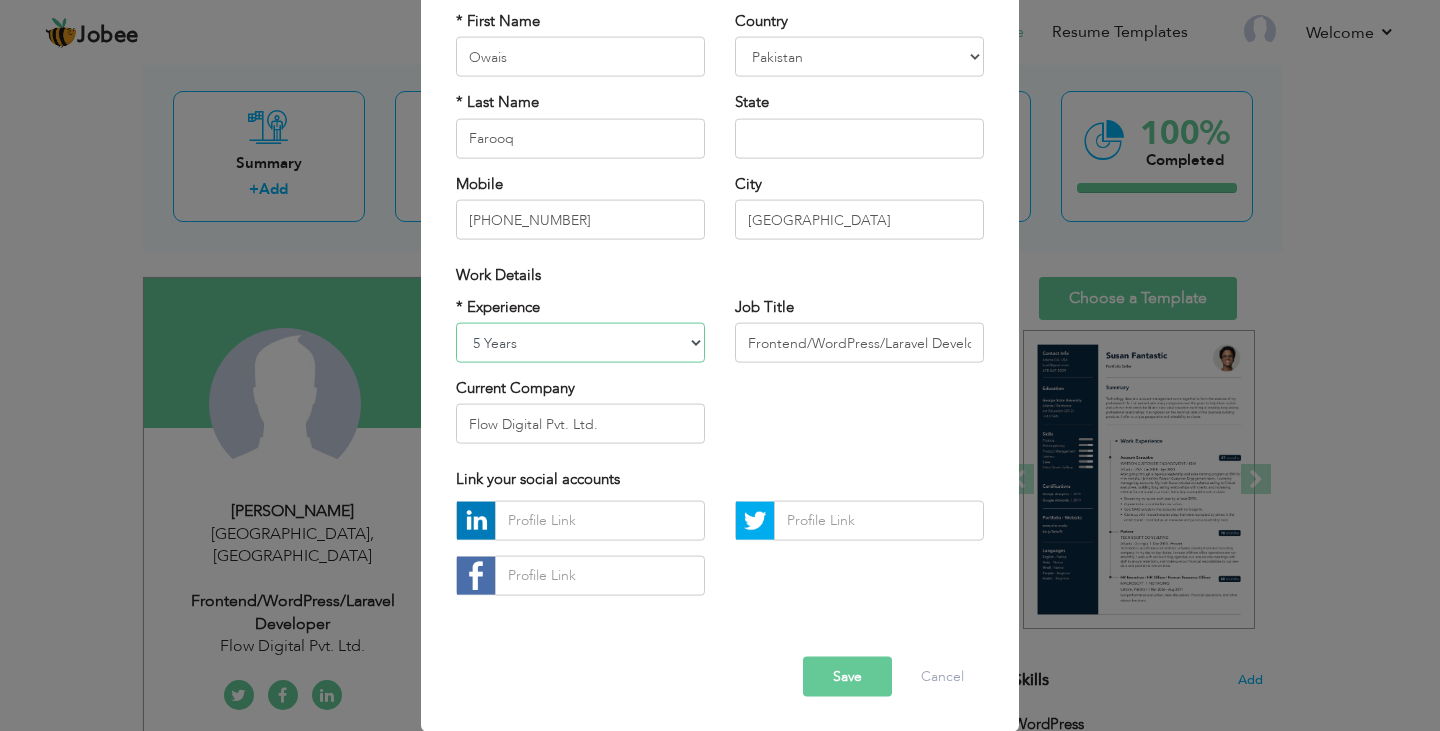 click on "Entry Level Less than 1 Year 1 Year 2 Years 3 Years 4 Years 5 Years 6 Years 7 Years 8 Years 9 Years 10 Years 11 Years 12 Years 13 Years 14 Years 15 Years 16 Years 17 Years 18 Years 19 Years 20 Years 21 Years 22 Years 23 Years 24 Years 25 Years 26 Years 27 Years 28 Years 29 Years 30 Years 31 Years 32 Years 33 Years 34 Years 35 Years More than 35 Years" at bounding box center [580, 343] 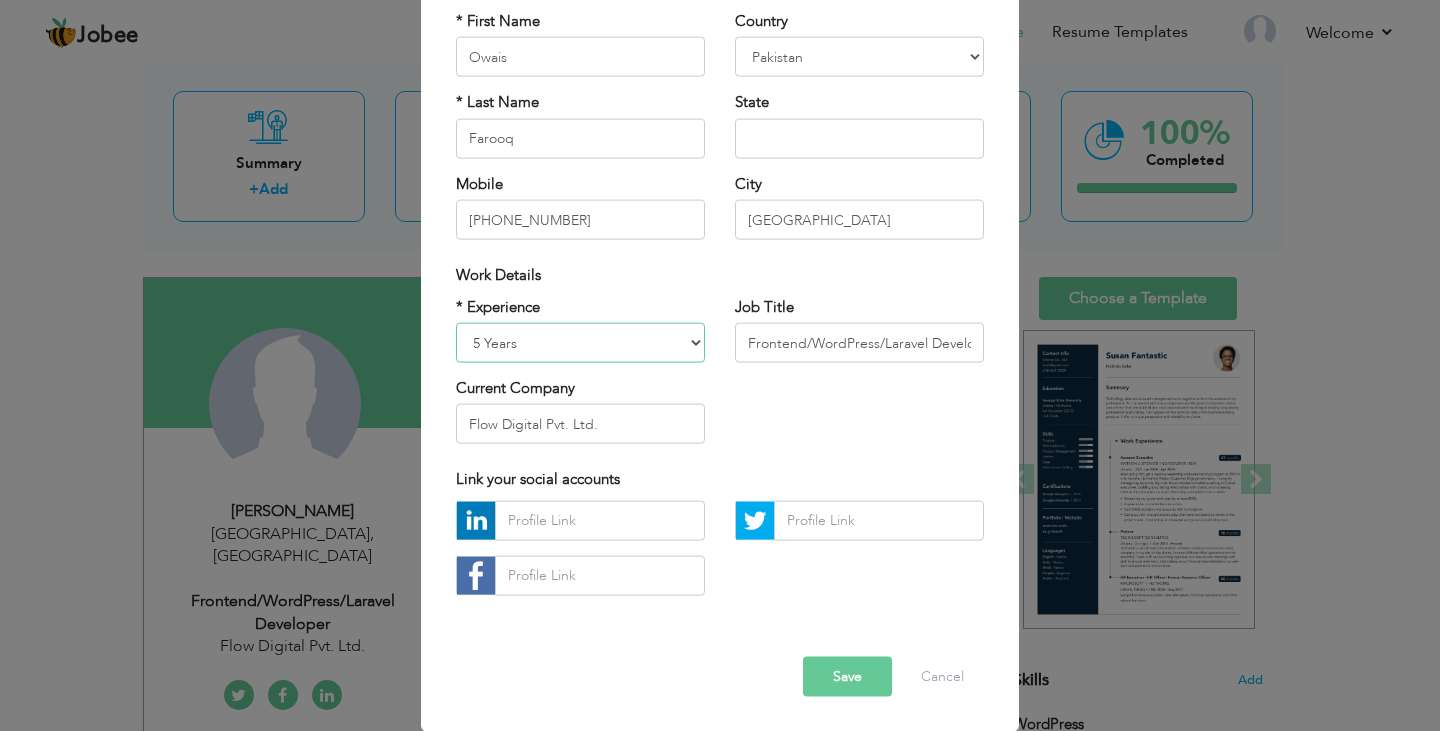 select on "number:8" 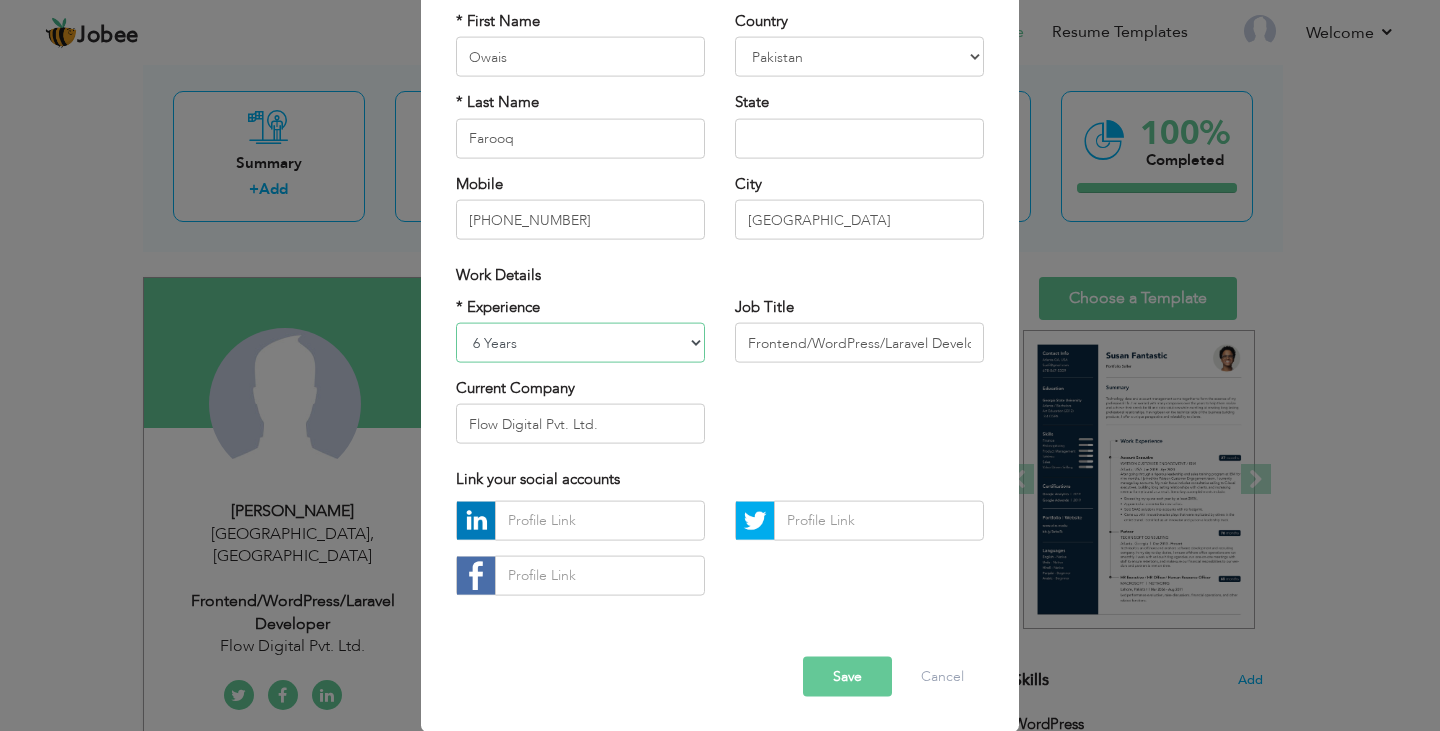 click on "Entry Level Less than 1 Year 1 Year 2 Years 3 Years 4 Years 5 Years 6 Years 7 Years 8 Years 9 Years 10 Years 11 Years 12 Years 13 Years 14 Years 15 Years 16 Years 17 Years 18 Years 19 Years 20 Years 21 Years 22 Years 23 Years 24 Years 25 Years 26 Years 27 Years 28 Years 29 Years 30 Years 31 Years 32 Years 33 Years 34 Years 35 Years More than 35 Years" at bounding box center [580, 343] 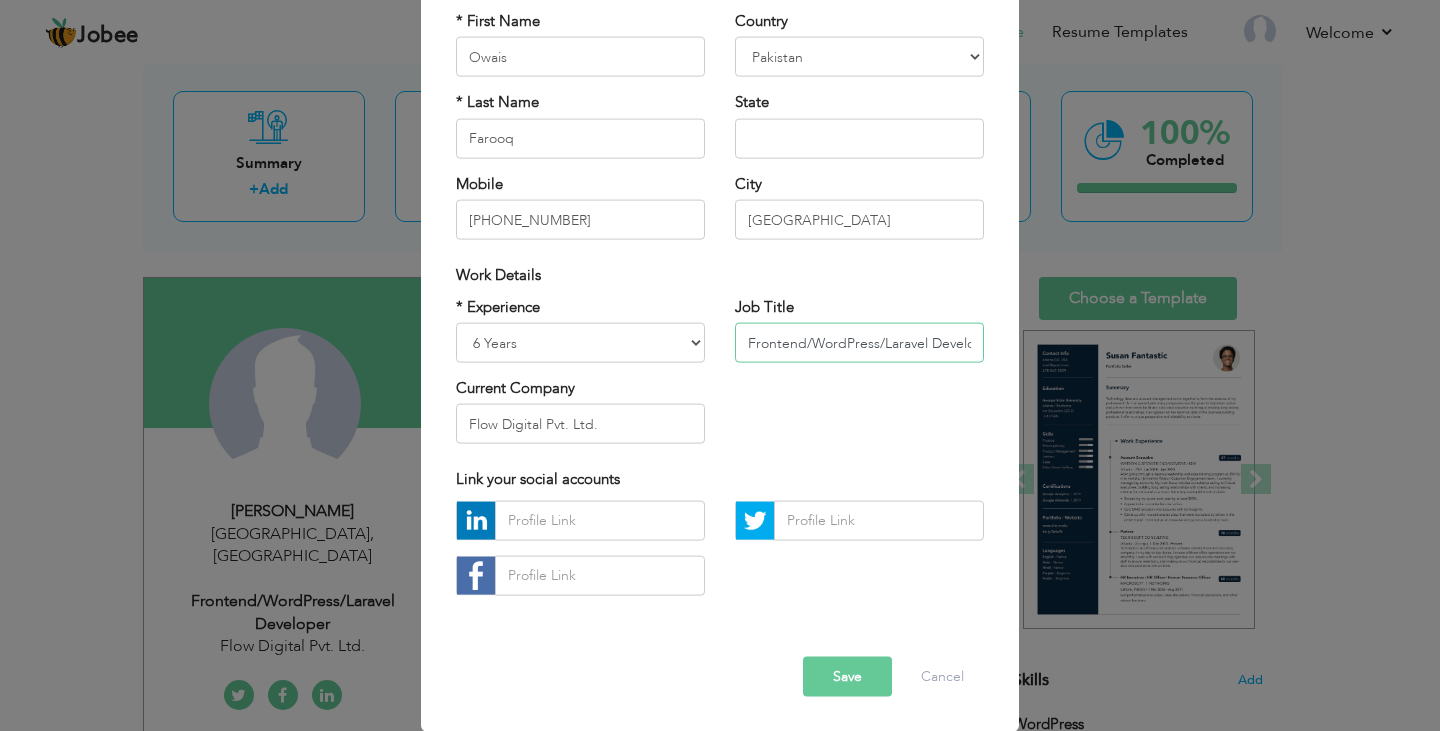 click on "Frontend/WordPress/Laravel Developer" at bounding box center (859, 343) 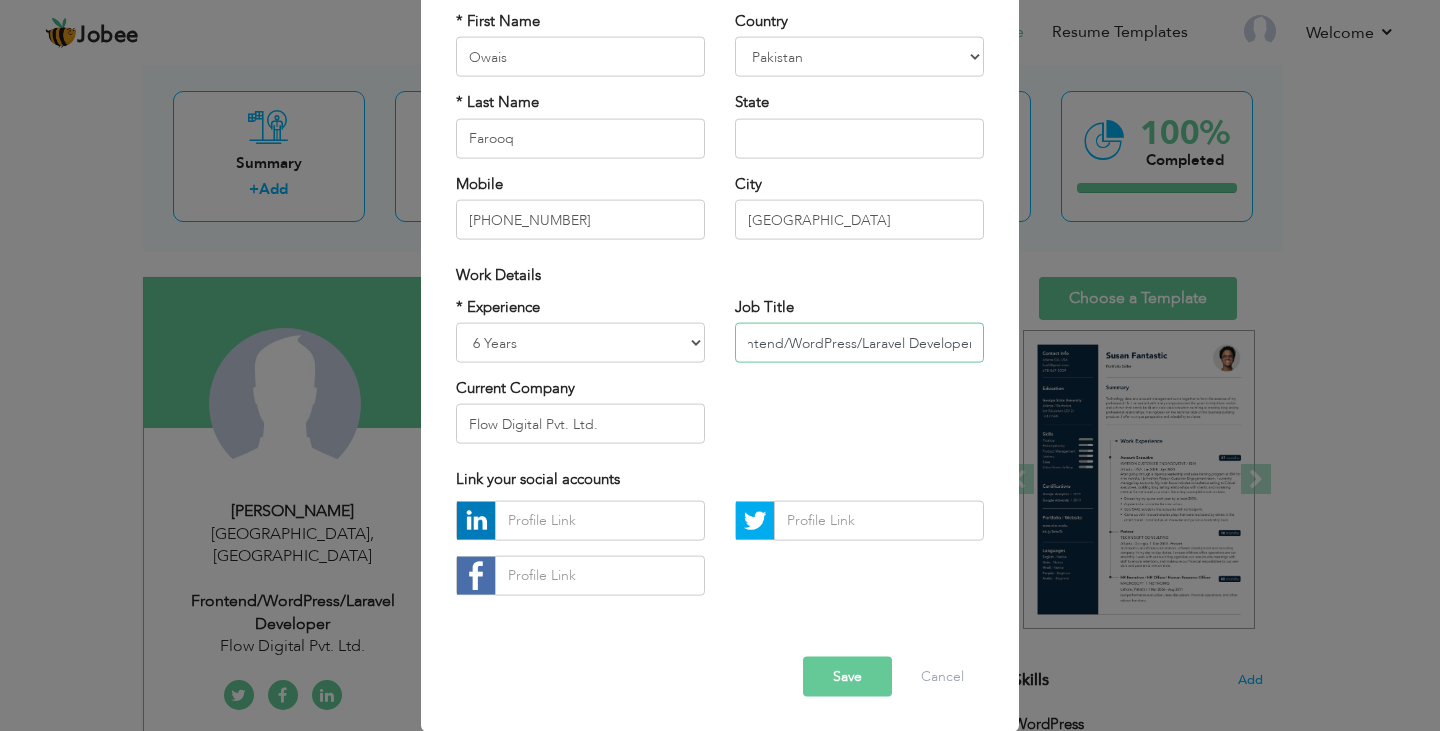 drag, startPoint x: 937, startPoint y: 346, endPoint x: 984, endPoint y: 345, distance: 47.010635 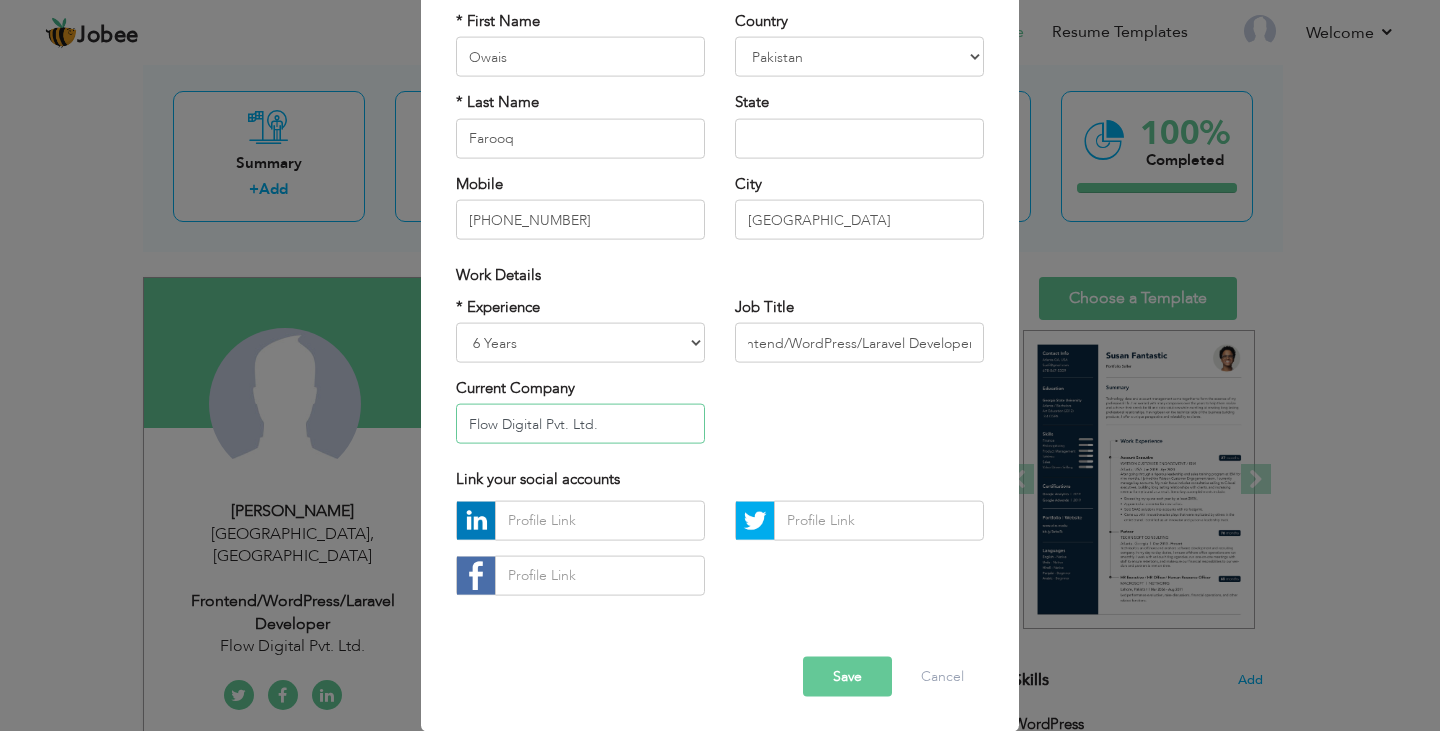 click on "Flow Digital Pvt. Ltd." at bounding box center [580, 424] 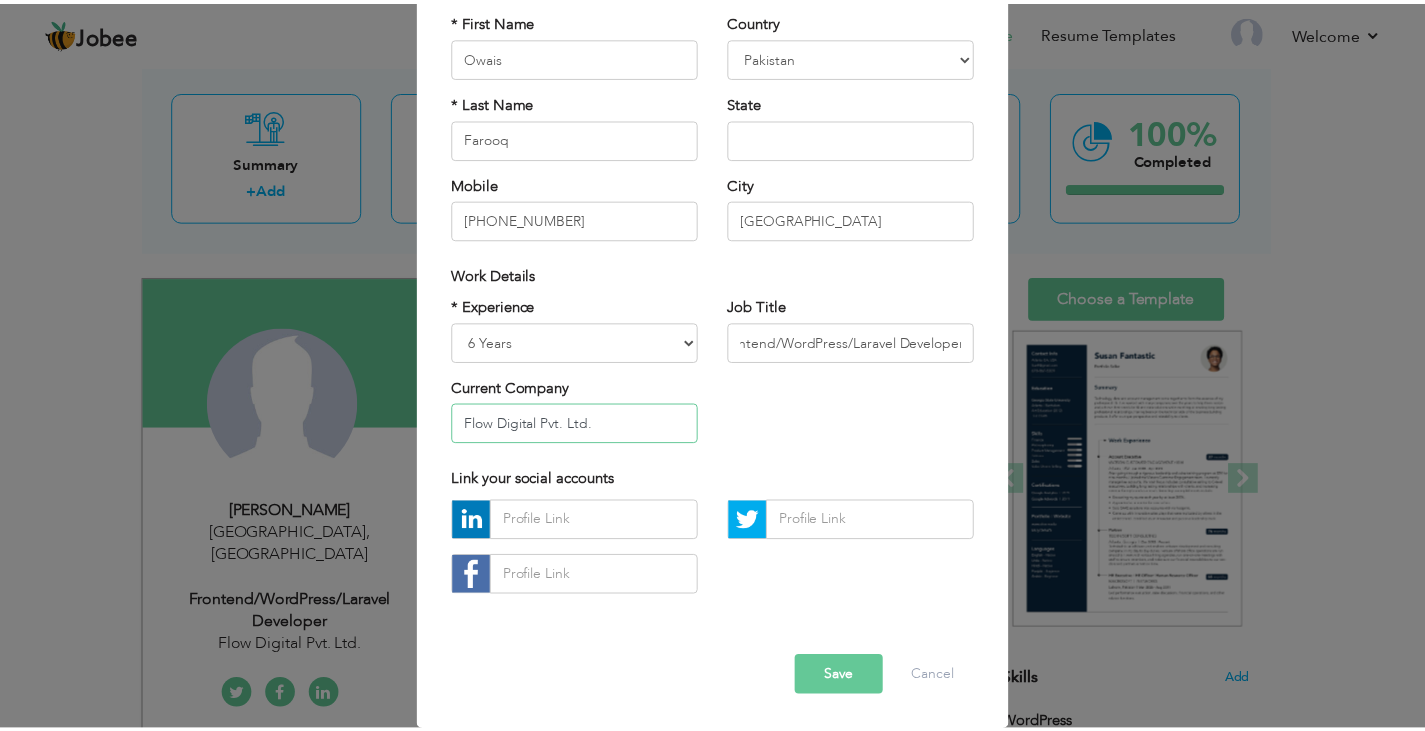 scroll, scrollTop: 0, scrollLeft: 0, axis: both 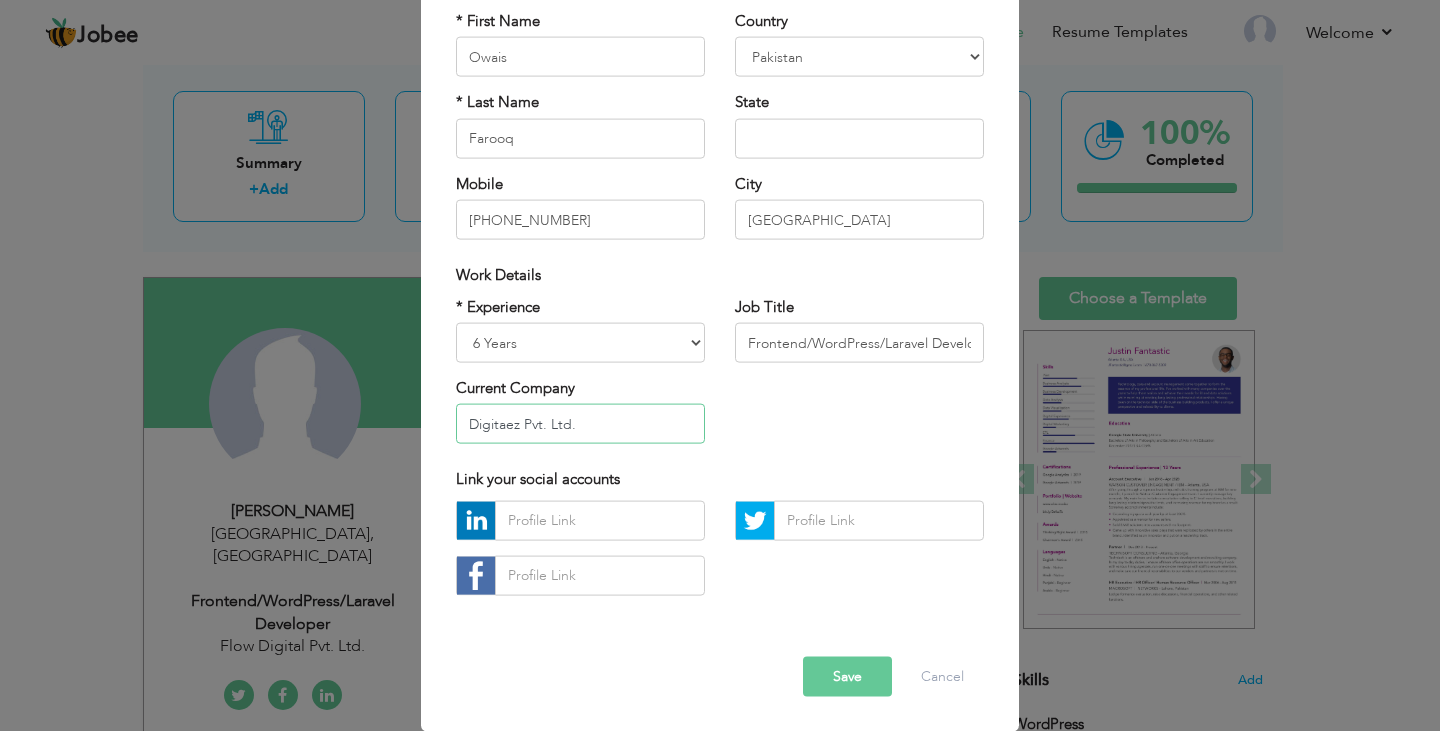 type on "Digitaez Pvt. Ltd." 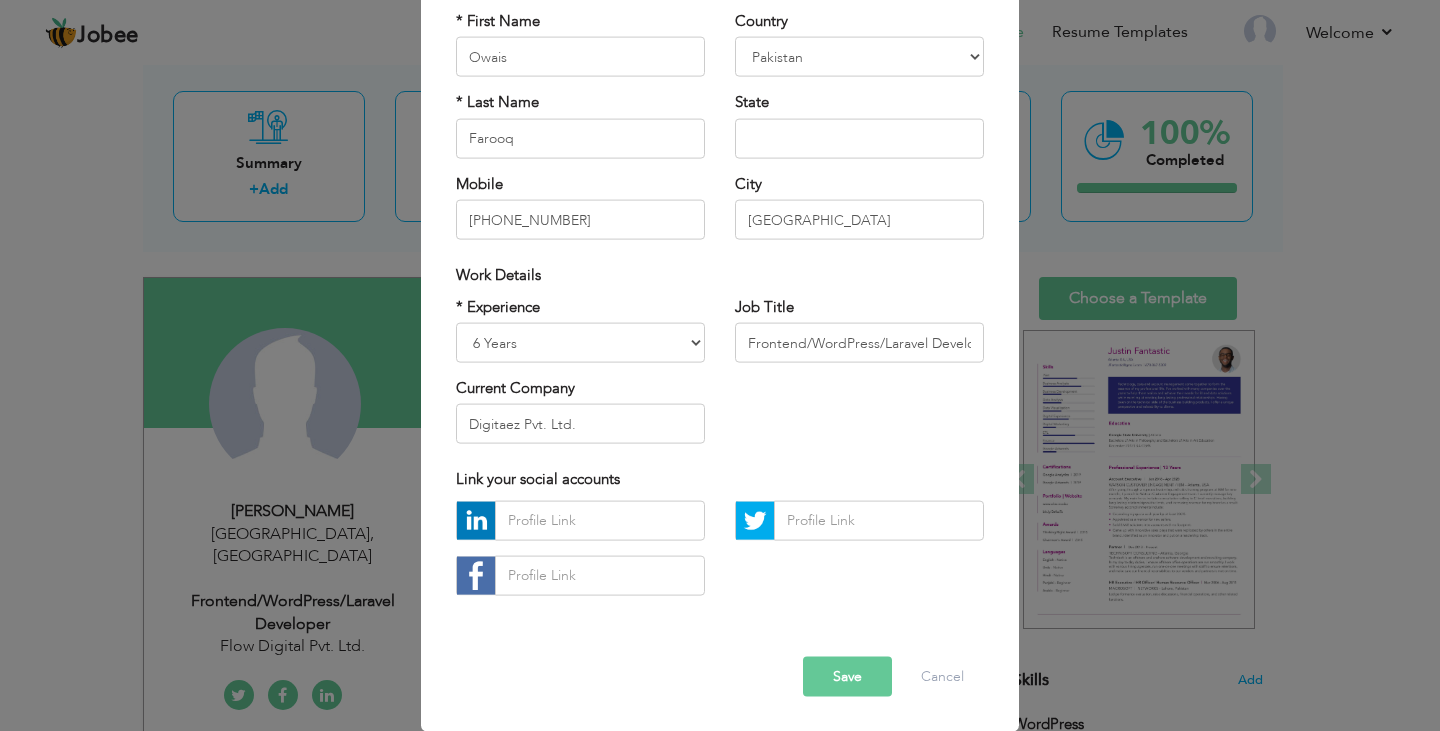 click on "Save" at bounding box center [847, 676] 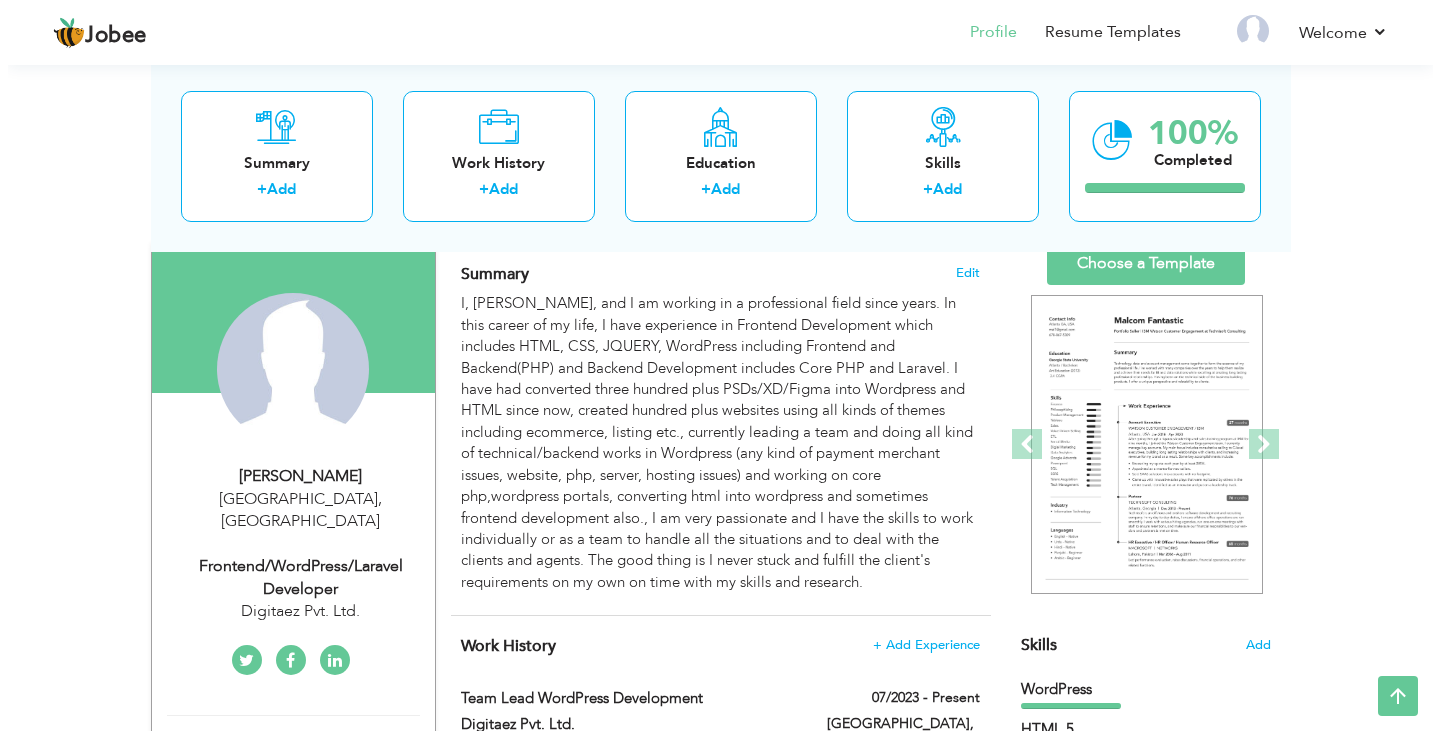 scroll, scrollTop: 100, scrollLeft: 0, axis: vertical 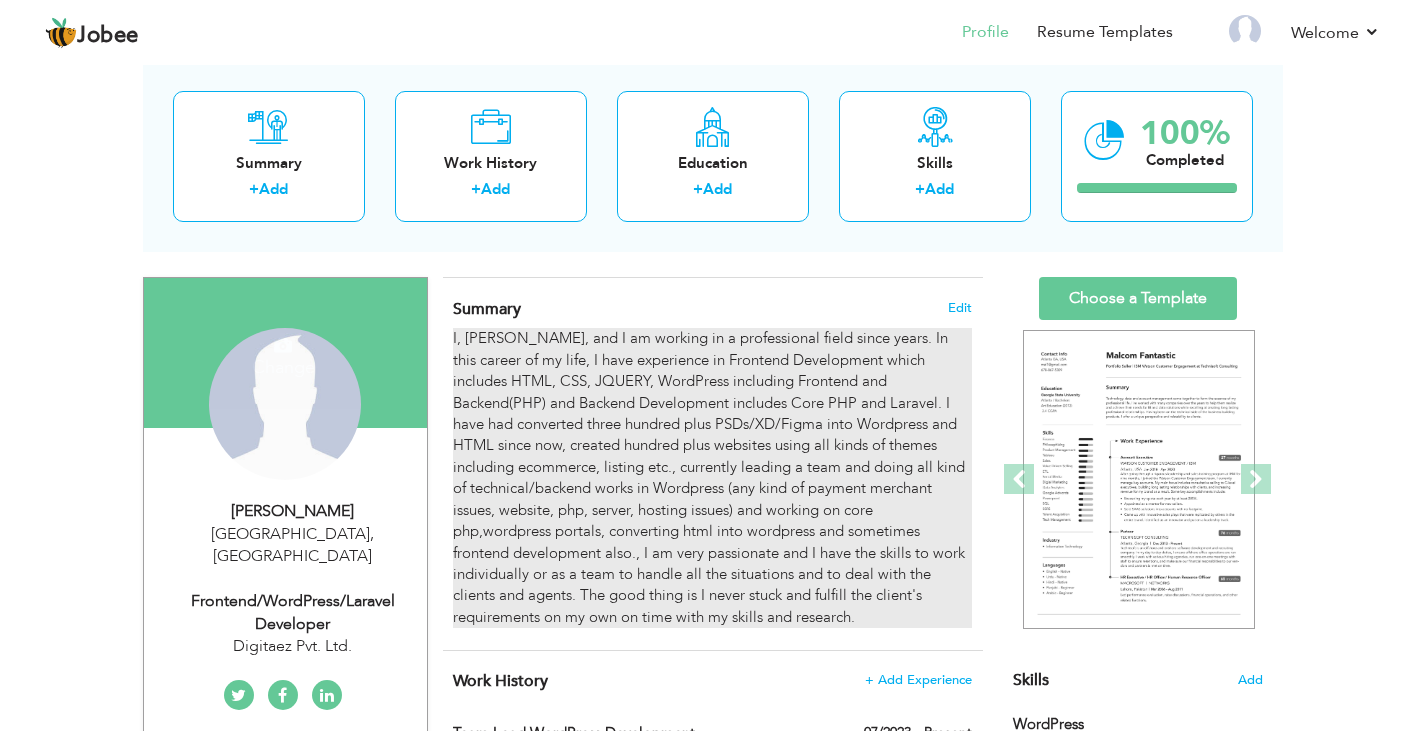 click on "I, Owais Farooq, and I am working in a professional field since years. In this career of my life, I have experience in Frontend Development which includes HTML, CSS, JQUERY, WordPress including Frontend and Backend(PHP) and Backend Development includes Core PHP and Laravel. I have had converted three hundred plus PSDs/XD/Figma into Wordpress and HTML since now, created hundred plus websites using all kinds of themes including ecommerce, listing etc., currently leading a team and doing all kind of technical/backend works in Wordpress (any kind of payment merchant issues, website, php, server, hosting issues) and working on core php,wordpress portals, converting html into wordpress and sometimes frontend development also., I am very passionate and I have the skills to work individually or as a team to handle all the situations and to deal with the clients and agents. The good thing is I never stuck and fulfill the client's requirements on my own on time with my skills and research." at bounding box center (712, 478) 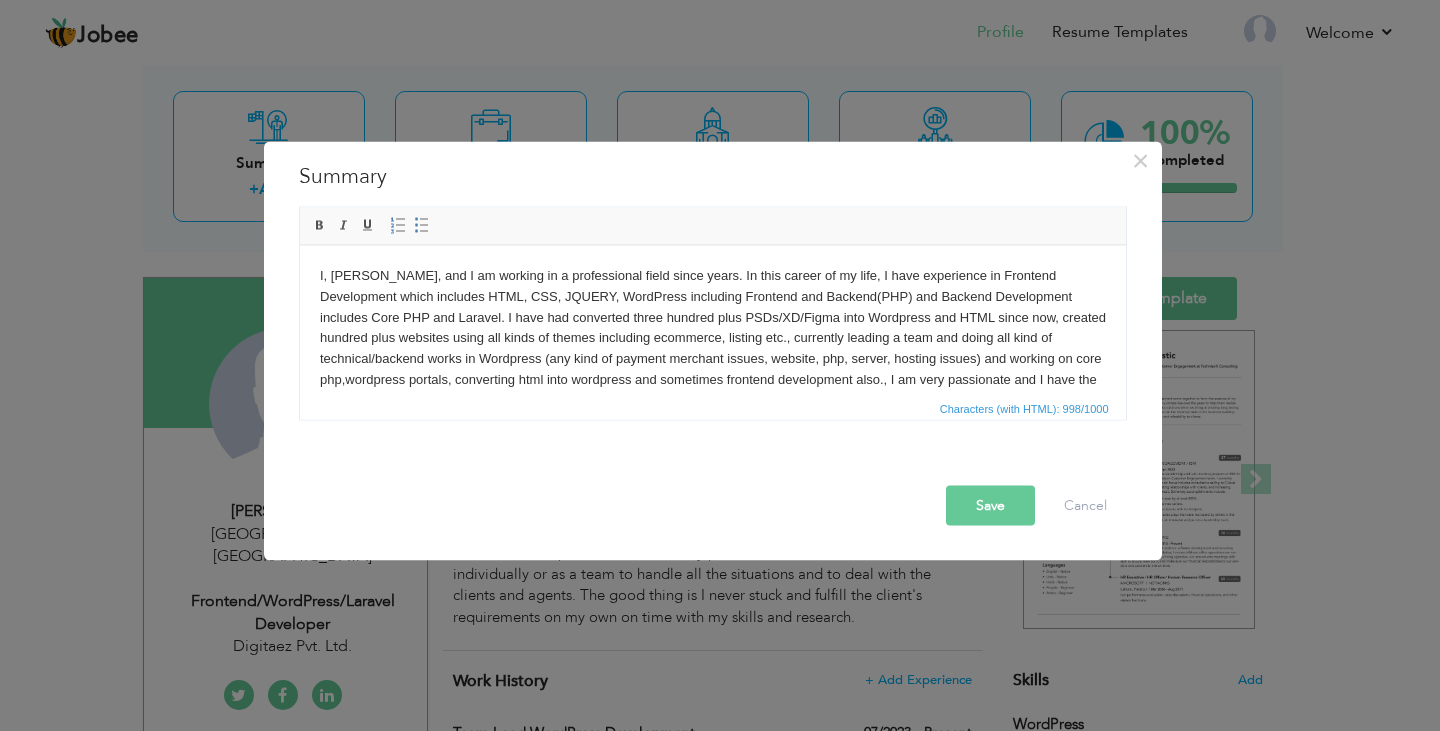 click on "I, Owais Farooq, and I am working in a professional field since years. In this career of my life, I have experience in Frontend Development which includes HTML, CSS, JQUERY, WordPress including Frontend and Backend(PHP) and Backend Development includes Core PHP and Laravel. I have had converted three hundred plus PSDs/XD/Figma into Wordpress and HTML since now, created hundred plus websites using all kinds of themes including ecommerce, listing etc., currently leading a team and doing all kind of technical/backend works in Wordpress (any kind of payment merchant issues, website, php, server, hosting issues) and working on core php,wordpress portals, converting html into wordpress and sometimes frontend development also., I am very passionate and I have the skills to work individually or as a team to handle all the situations and to deal with the clients and agents. The good thing is I never stuck and fulfill the client's requirements on my own on time with my skills and research." at bounding box center (712, 348) 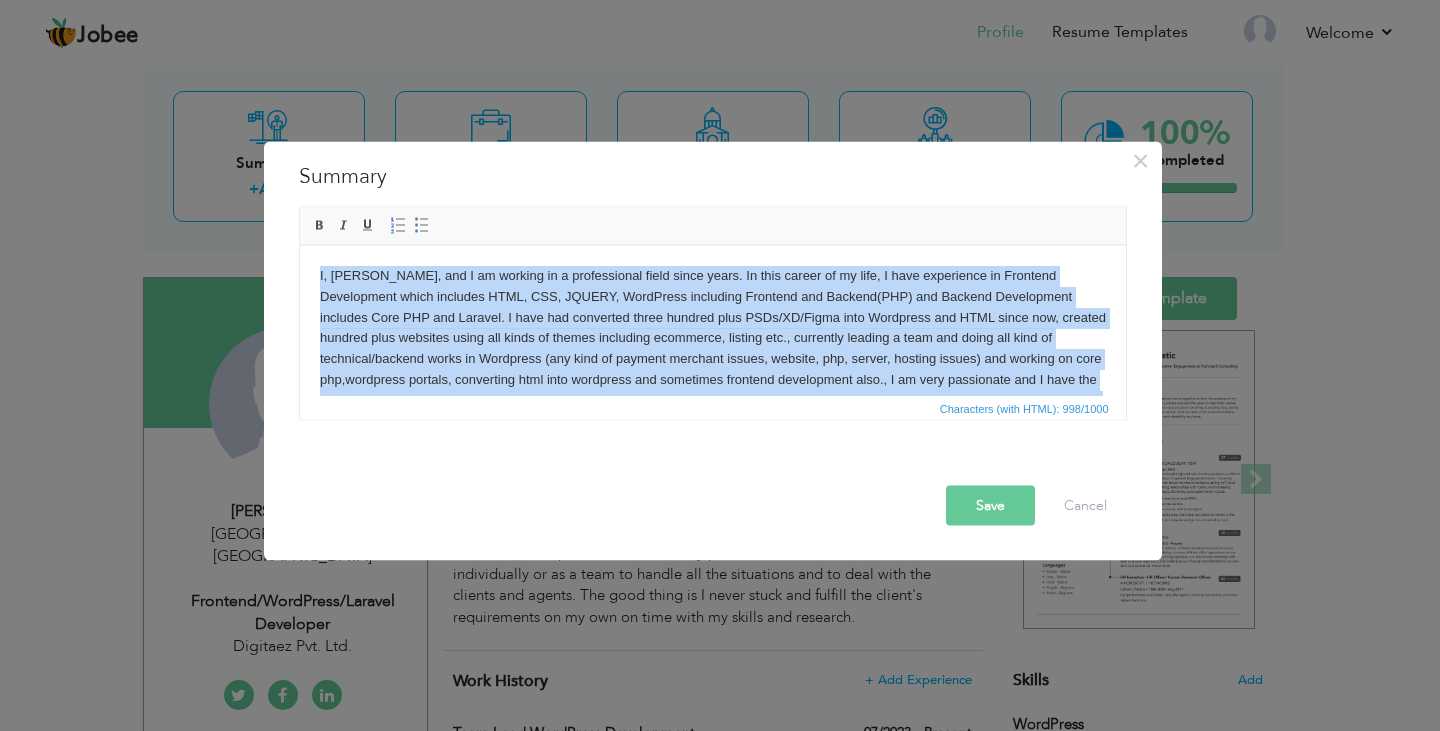 copy on "I, Owais Farooq, and I am working in a professional field since years. In this career of my life, I have experience in Frontend Development which includes HTML, CSS, JQUERY, WordPress including Frontend and Backend(PHP) and Backend Development includes Core PHP and Laravel. I have had converted three hundred plus PSDs/XD/Figma into Wordpress and HTML since now, created hundred plus websites using all kinds of themes including ecommerce, listing etc., currently leading a team and doing all kind of technical/backend works in Wordpress (any kind of payment merchant issues, website, php, server, hosting issues) and working on core php,wordpress portals, converting html into wordpress and sometimes frontend development also., I am very passionate and I have the skills to work individually or as a team to handle all the situations and to deal with the clients and agents. The good thing is I never stuck and fulfill the client's requirements on my own on time with my skills and research." 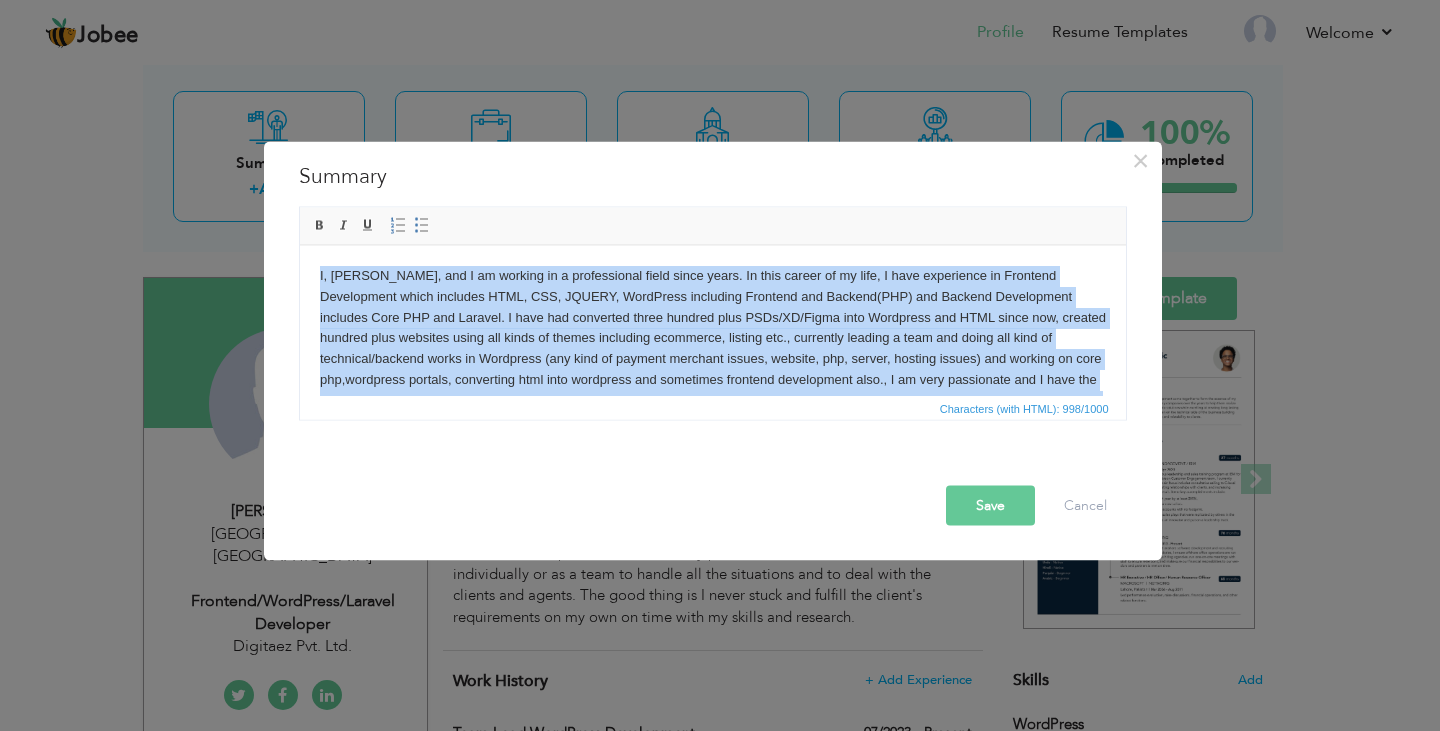 click on "I, Owais Farooq, and I am working in a professional field since years. In this career of my life, I have experience in Frontend Development which includes HTML, CSS, JQUERY, WordPress including Frontend and Backend(PHP) and Backend Development includes Core PHP and Laravel. I have had converted three hundred plus PSDs/XD/Figma into Wordpress and HTML since now, created hundred plus websites using all kinds of themes including ecommerce, listing etc., currently leading a team and doing all kind of technical/backend works in Wordpress (any kind of payment merchant issues, website, php, server, hosting issues) and working on core php,wordpress portals, converting html into wordpress and sometimes frontend development also., I am very passionate and I have the skills to work individually or as a team to handle all the situations and to deal with the clients and agents. The good thing is I never stuck and fulfill the client's requirements on my own on time with my skills and research." at bounding box center (712, 348) 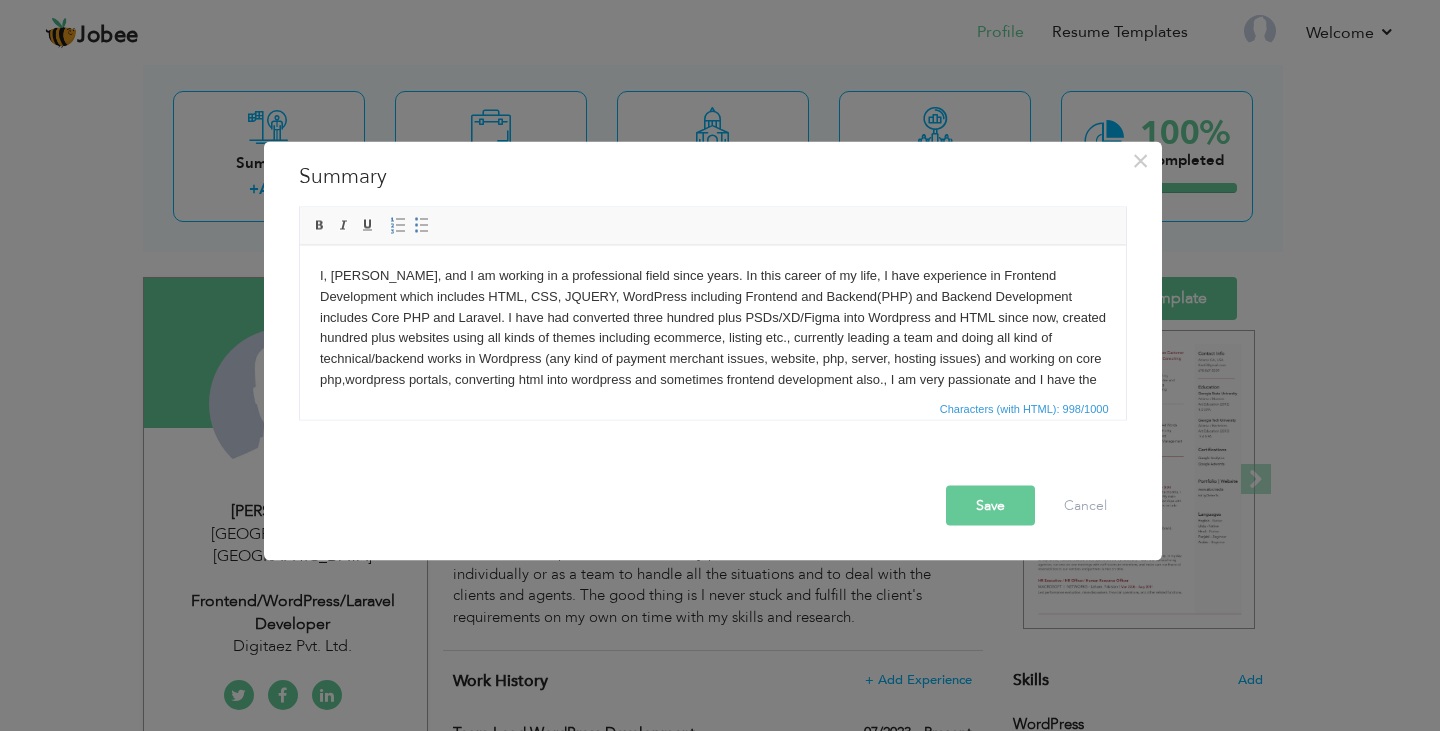 click on "I, Owais Farooq, and I am working in a professional field since years. In this career of my life, I have experience in Frontend Development which includes HTML, CSS, JQUERY, WordPress including Frontend and Backend(PHP) and Backend Development includes Core PHP and Laravel. I have had converted three hundred plus PSDs/XD/Figma into Wordpress and HTML since now, created hundred plus websites using all kinds of themes including ecommerce, listing etc., currently leading a team and doing all kind of technical/backend works in Wordpress (any kind of payment merchant issues, website, php, server, hosting issues) and working on core php,wordpress portals, converting html into wordpress and sometimes frontend development also., I am very passionate and I have the skills to work individually or as a team to handle all the situations and to deal with the clients and agents. The good thing is I never stuck and fulfill the client's requirements on my own on time with my skills and research." at bounding box center [712, 348] 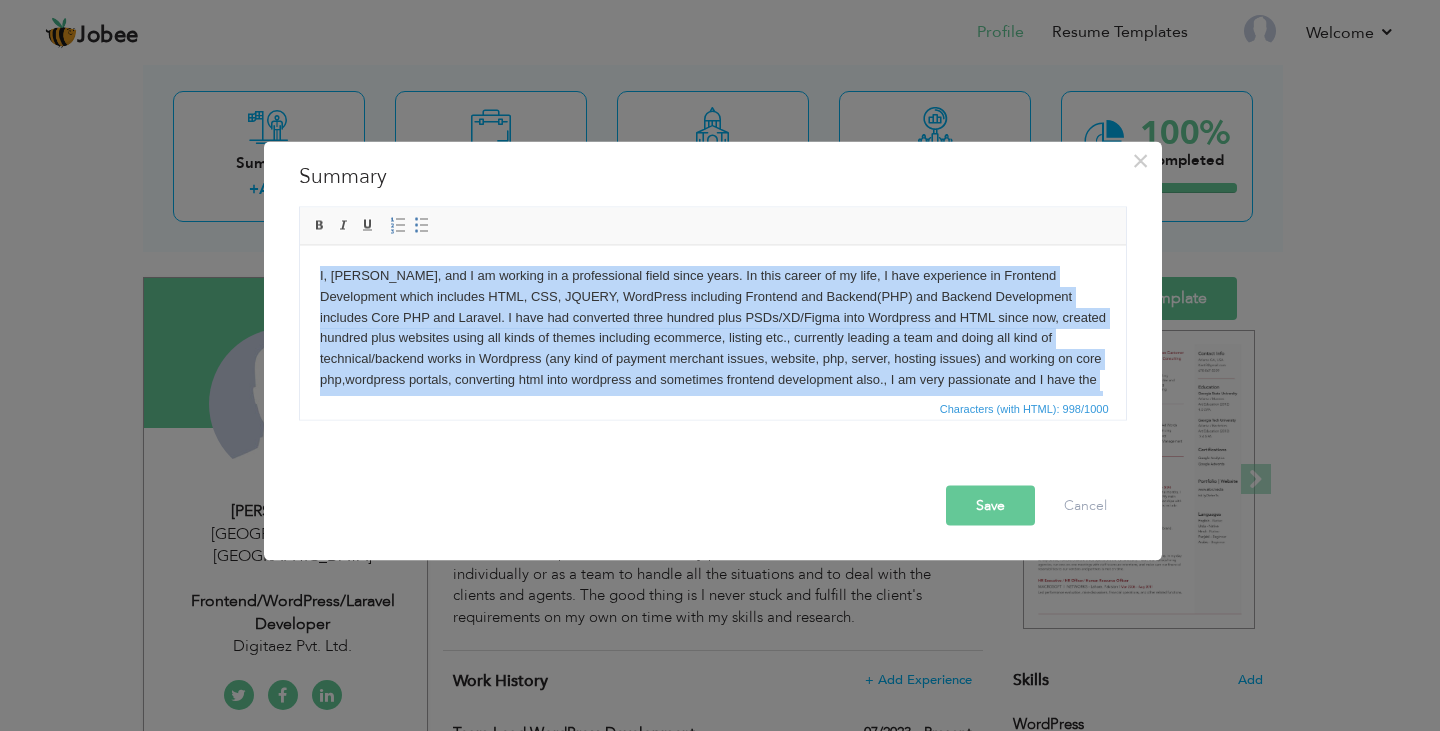 copy on "I, Owais Farooq, and I am working in a professional field since years. In this career of my life, I have experience in Frontend Development which includes HTML, CSS, JQUERY, WordPress including Frontend and Backend(PHP) and Backend Development includes Core PHP and Laravel. I have had converted three hundred plus PSDs/XD/Figma into Wordpress and HTML since now, created hundred plus websites using all kinds of themes including ecommerce, listing etc., currently leading a team and doing all kind of technical/backend works in Wordpress (any kind of payment merchant issues, website, php, server, hosting issues) and working on core php,wordpress portals, converting html into wordpress and sometimes frontend development also., I am very passionate and I have the skills to work individually or as a team to handle all the situations and to deal with the clients and agents. The good thing is I never stuck and fulfill the client's requirements on my own on time with my skills and research." 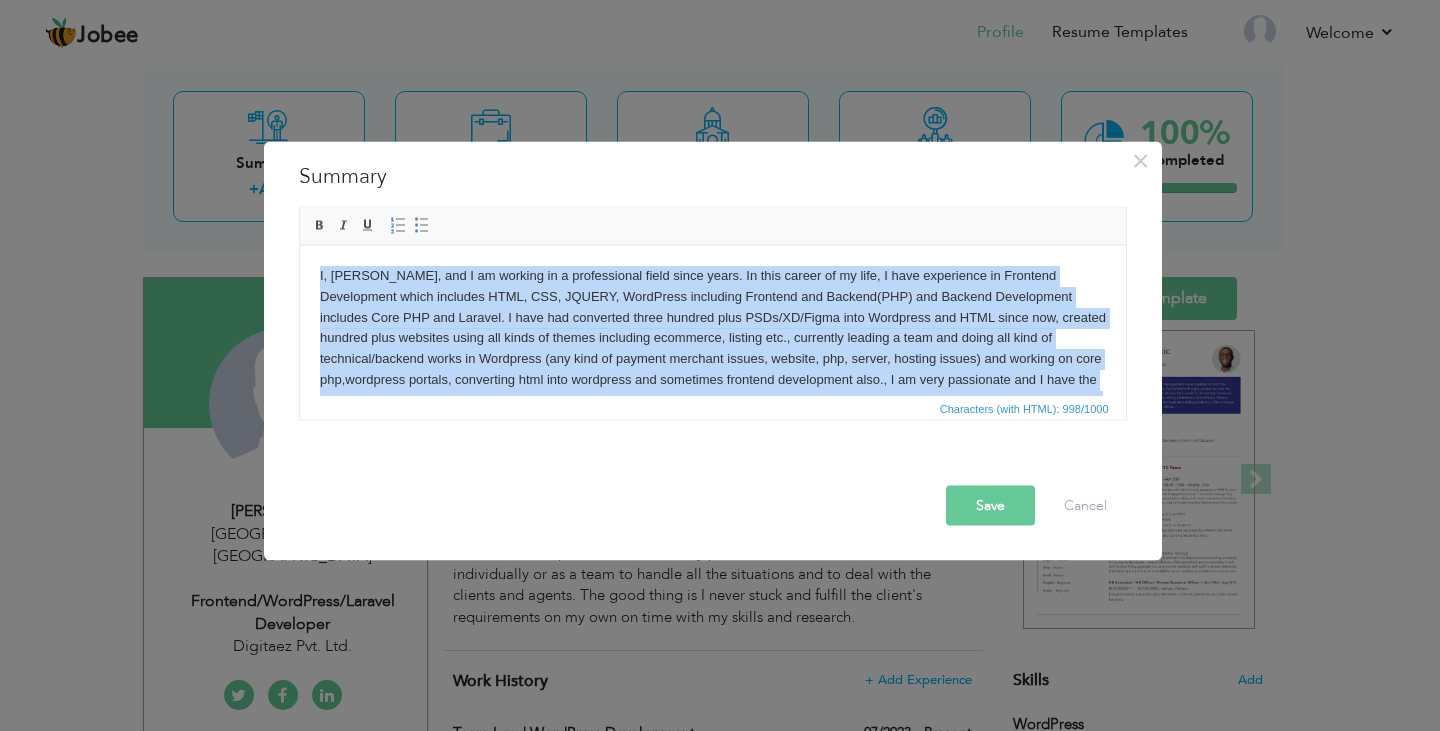 click on "I, Owais Farooq, and I am working in a professional field since years. In this career of my life, I have experience in Frontend Development which includes HTML, CSS, JQUERY, WordPress including Frontend and Backend(PHP) and Backend Development includes Core PHP and Laravel. I have had converted three hundred plus PSDs/XD/Figma into Wordpress and HTML since now, created hundred plus websites using all kinds of themes including ecommerce, listing etc., currently leading a team and doing all kind of technical/backend works in Wordpress (any kind of payment merchant issues, website, php, server, hosting issues) and working on core php,wordpress portals, converting html into wordpress and sometimes frontend development also., I am very passionate and I have the skills to work individually or as a team to handle all the situations and to deal with the clients and agents. The good thing is I never stuck and fulfill the client's requirements on my own on time with my skills and research." at bounding box center (712, 348) 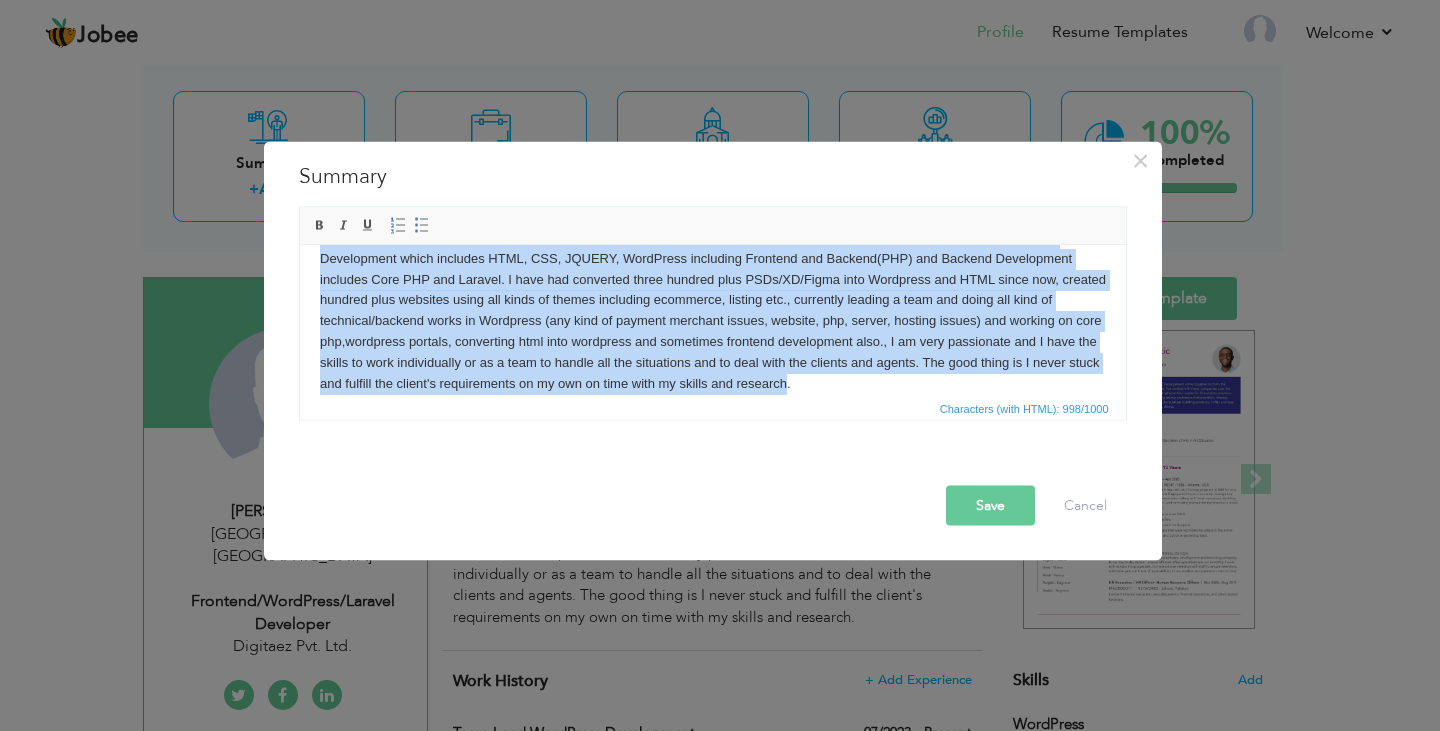 scroll, scrollTop: 56, scrollLeft: 0, axis: vertical 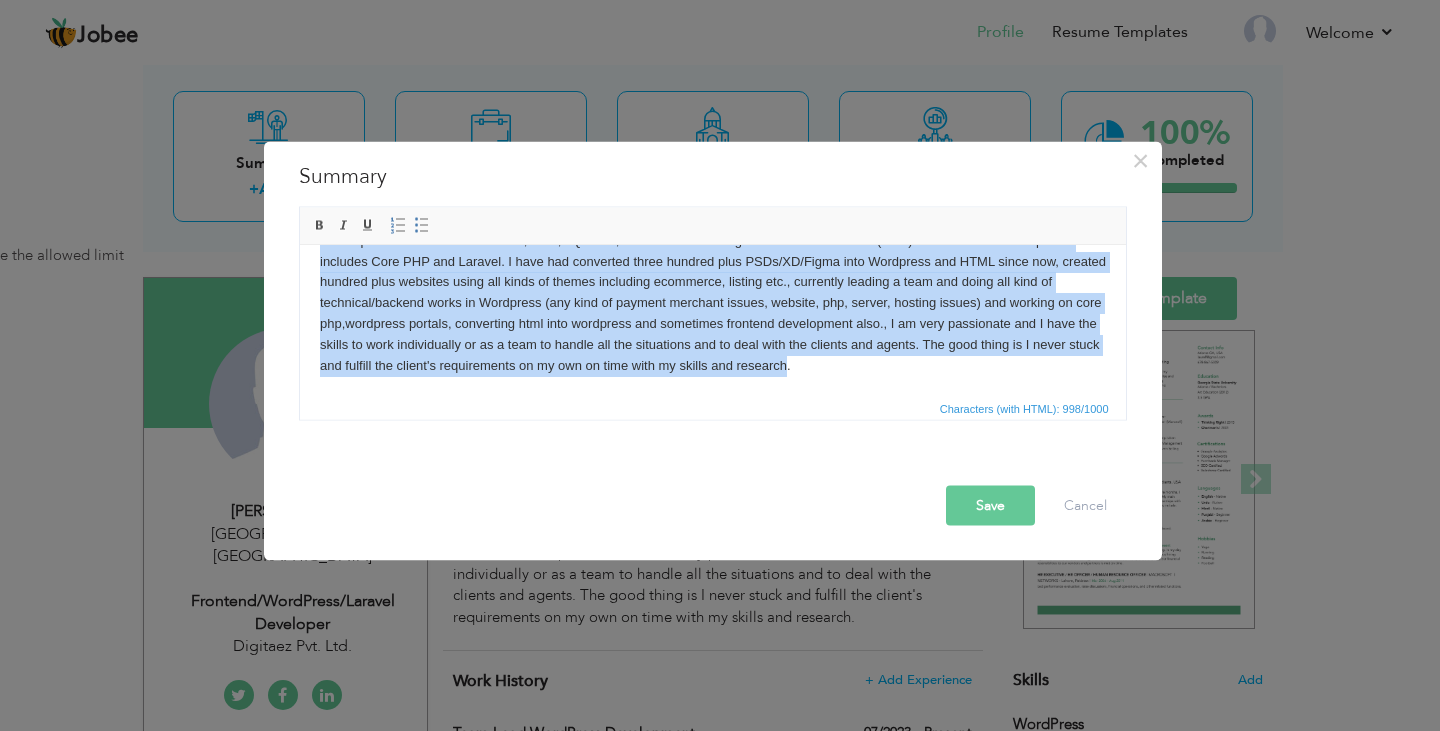 click on "I, Owais Farooq, and I am working in a professional field since years. In this career of my life, I have experience in Frontend Development which includes HTML, CSS, JQUERY, WordPress including Frontend and Backend(PHP) and Backend Development includes Core PHP and Laravel. I have had converted three hundred plus PSDs/XD/Figma into Wordpress and HTML since now, created hundred plus websites using all kinds of themes including ecommerce, listing etc., currently leading a team and doing all kind of technical/backend works in Wordpress (any kind of payment merchant issues, website, php, server, hosting issues) and working on core php,wordpress portals, converting html into wordpress and sometimes frontend development also., I am very passionate and I have the skills to work individually or as a team to handle all the situations and to deal with the clients and agents. The good thing is I never stuck and fulfill the client's requirements on my own on time with my skills and research." at bounding box center (712, 292) 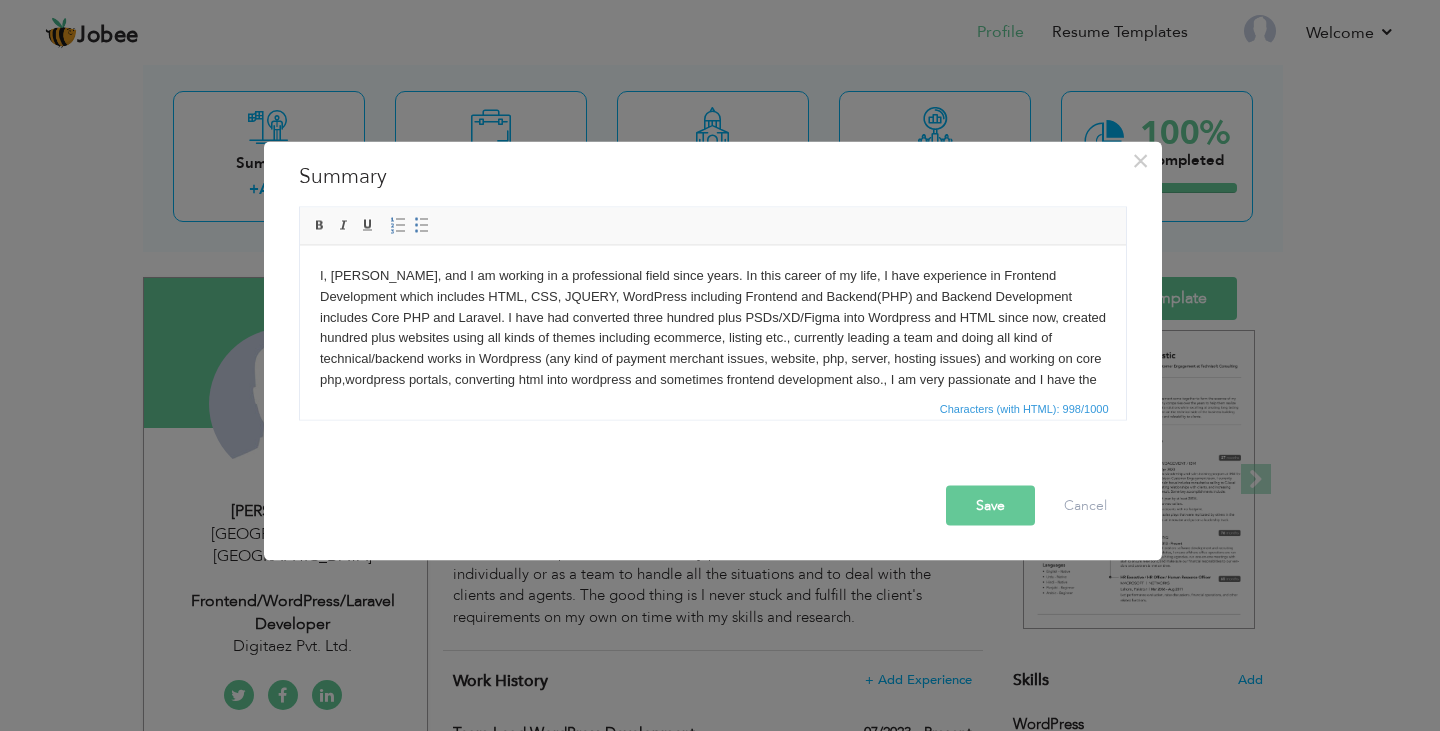 scroll, scrollTop: 56, scrollLeft: 0, axis: vertical 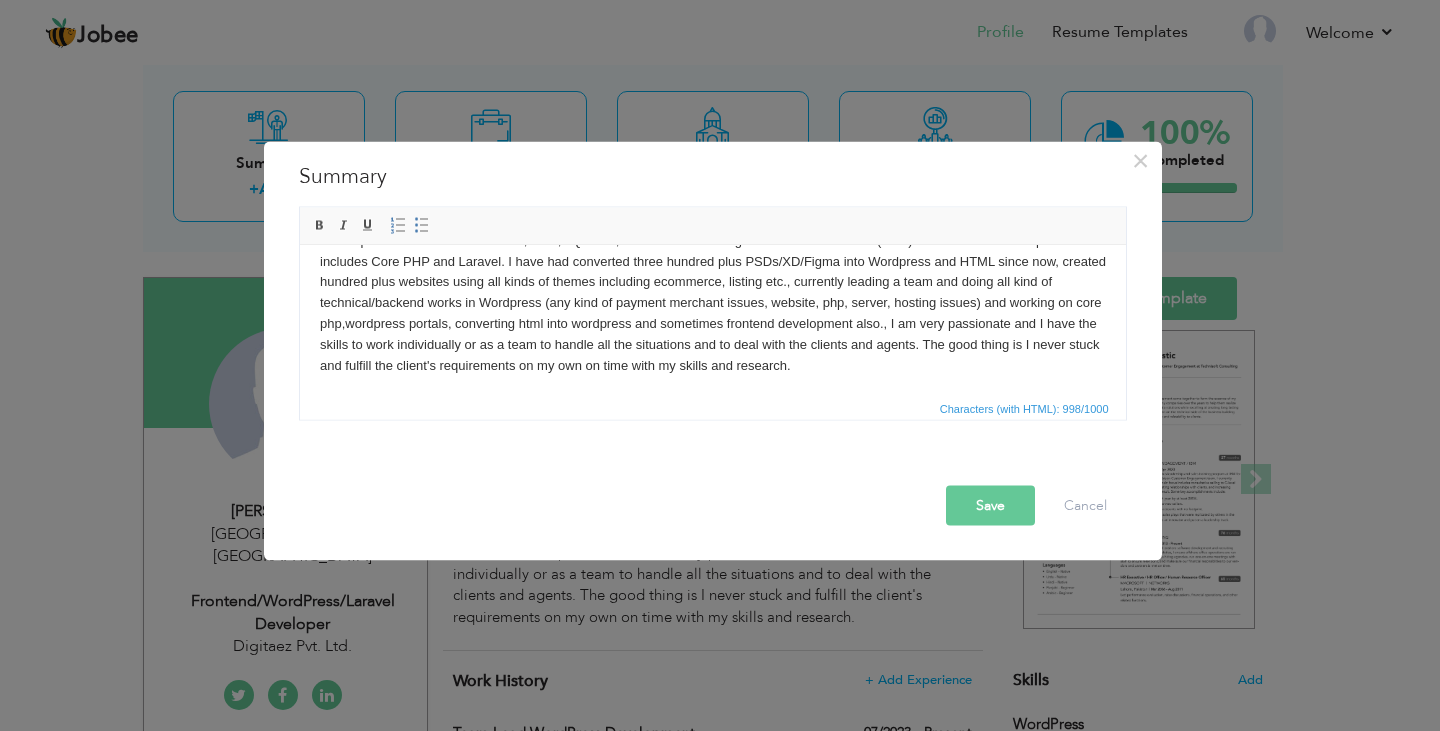 click on "I, Owais Farooq, and I am working in a professional field since years. In this career of my life, I have experience in Frontend Development which includes HTML, CSS, JQUERY, WordPress including Frontend and Backend(PHP) and Backend Development includes Core PHP and Laravel. I have had converted three hundred plus PSDs/XD/Figma into Wordpress and HTML since now, created hundred plus websites using all kinds of themes including ecommerce, listing etc., currently leading a team and doing all kind of technical/backend works in Wordpress (any kind of payment merchant issues, website, php, server, hosting issues) and working on core php,wordpress portals, converting html into wordpress and sometimes frontend development also., I am very passionate and I have the skills to work individually or as a team to handle all the situations and to deal with the clients and agents. The good thing is I never stuck and fulfill the client's requirements on my own on time with my skills and research." at bounding box center (712, 292) 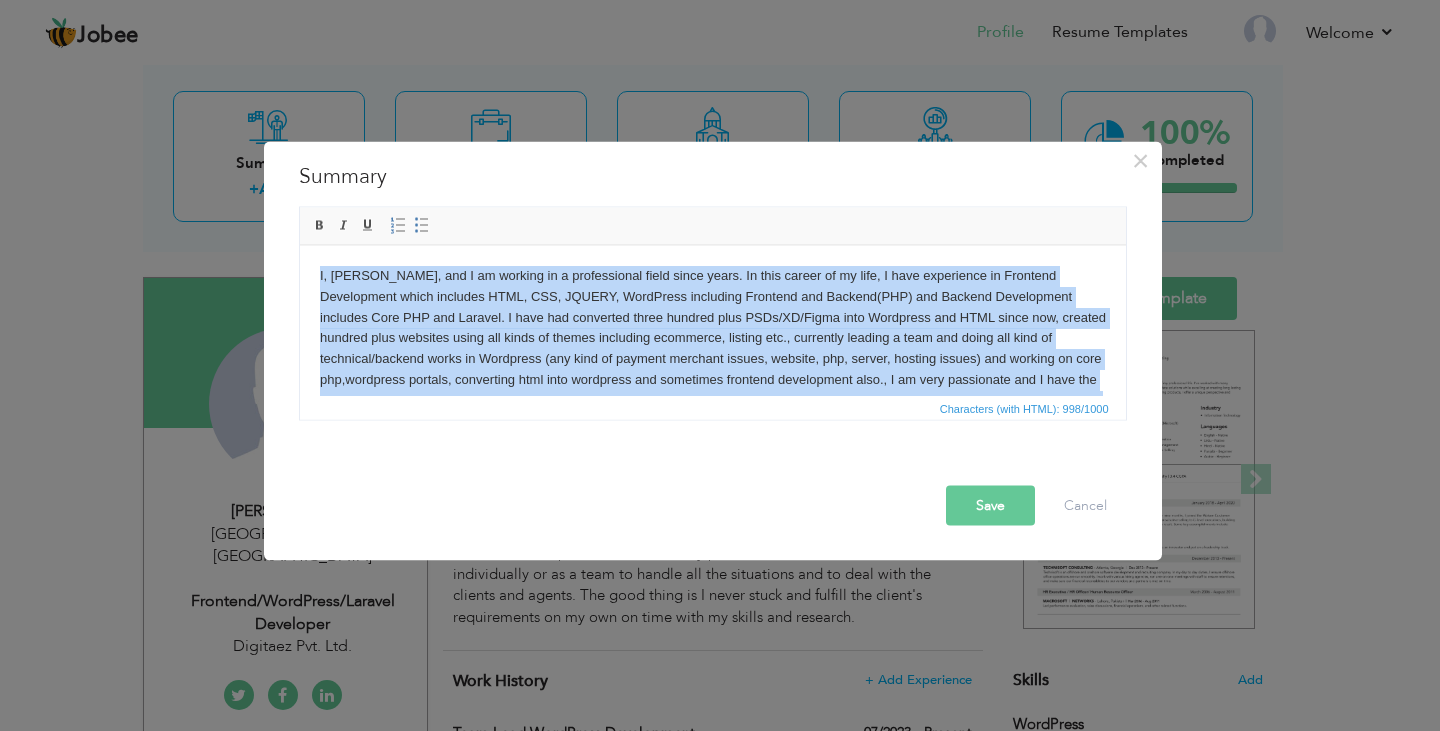copy on "I, Owais Farooq, and I am working in a professional field since years. In this career of my life, I have experience in Frontend Development which includes HTML, CSS, JQUERY, WordPress including Frontend and Backend(PHP) and Backend Development includes Core PHP and Laravel. I have had converted three hundred plus PSDs/XD/Figma into Wordpress and HTML since now, created hundred plus websites using all kinds of themes including ecommerce, listing etc., currently leading a team and doing all kind of technical/backend works in Wordpress (any kind of payment merchant issues, website, php, server, hosting issues) and working on core php,wordpress portals, converting html into wordpress and sometimes frontend development also., I am very passionate and I have the skills to work individually or as a team to handle all the situations and to deal with the clients and agents. The good thing is I never stuck and fulfill the client's requirements on my own on time with my skills and research." 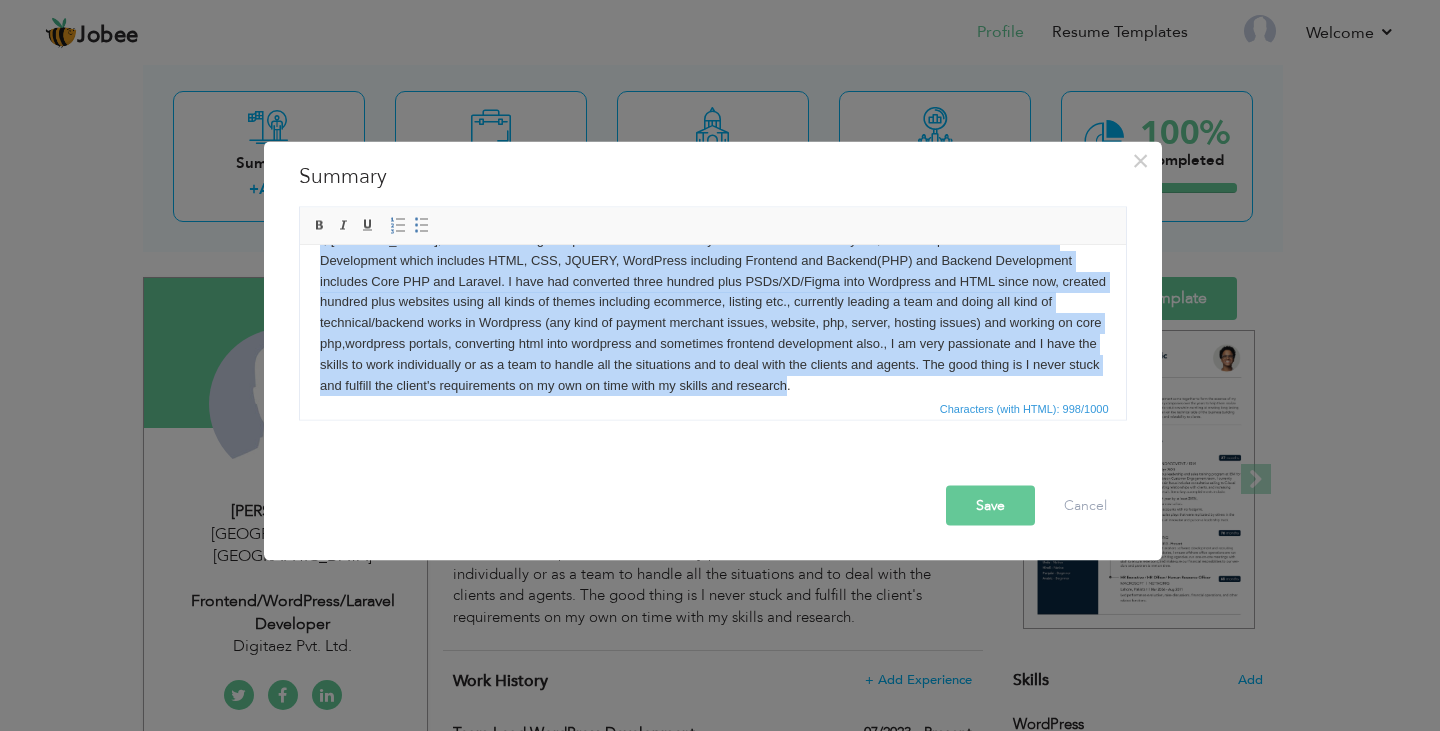 scroll, scrollTop: 0, scrollLeft: 0, axis: both 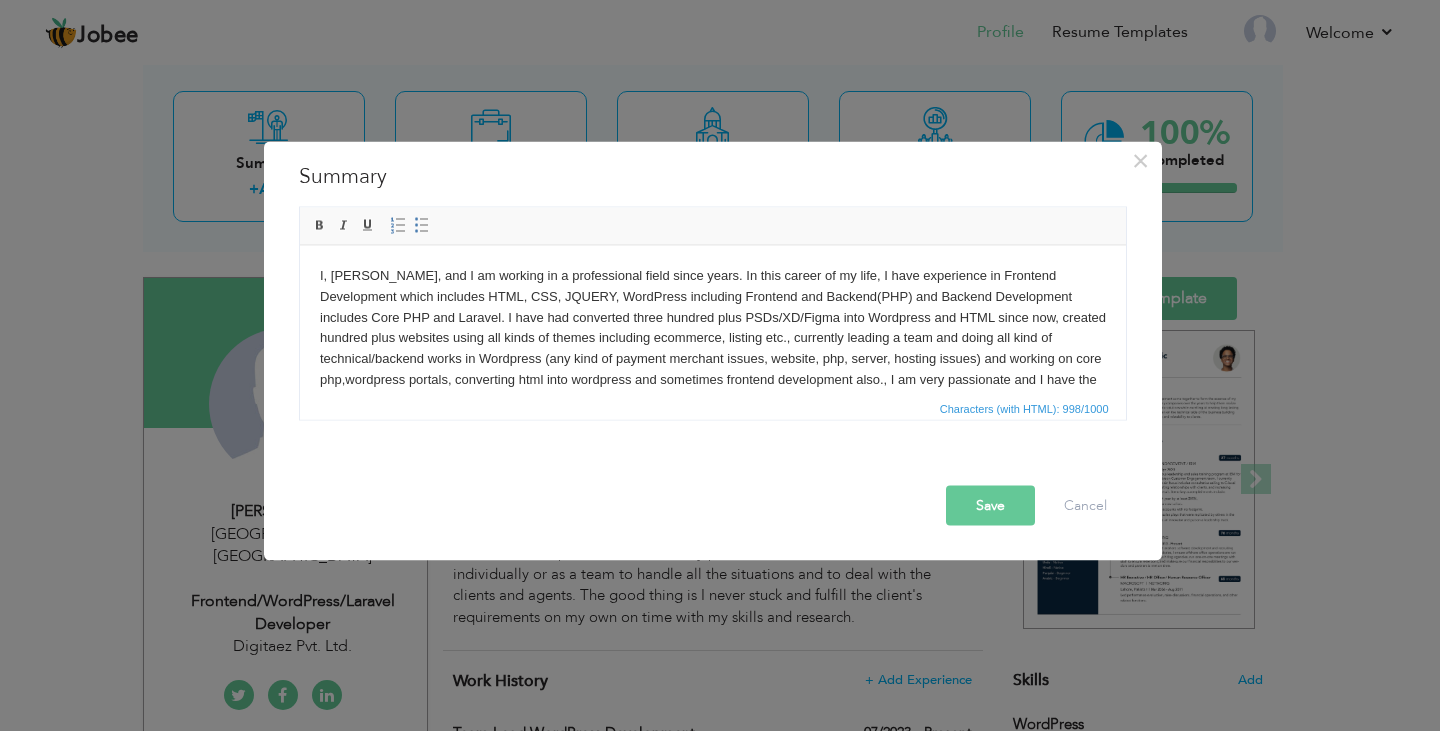 type 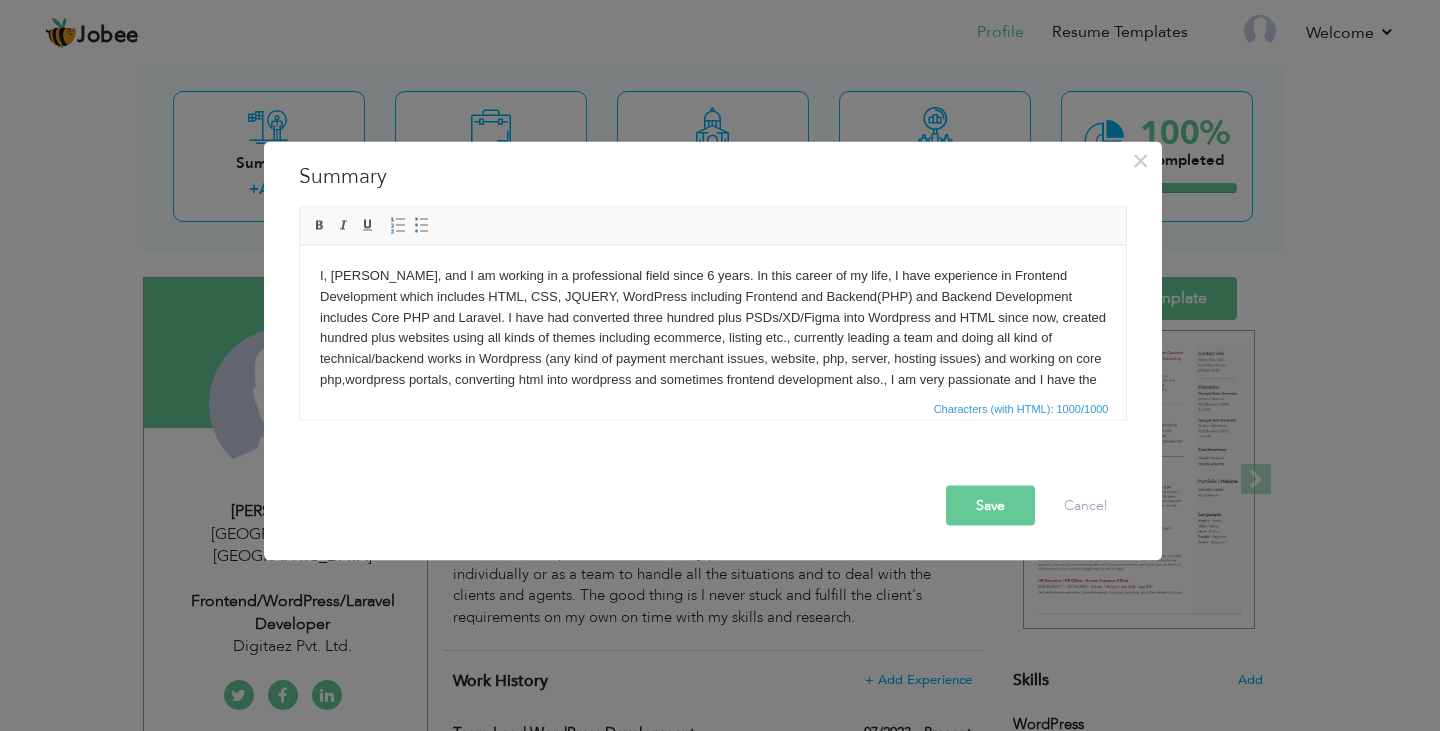 scroll, scrollTop: 33, scrollLeft: 0, axis: vertical 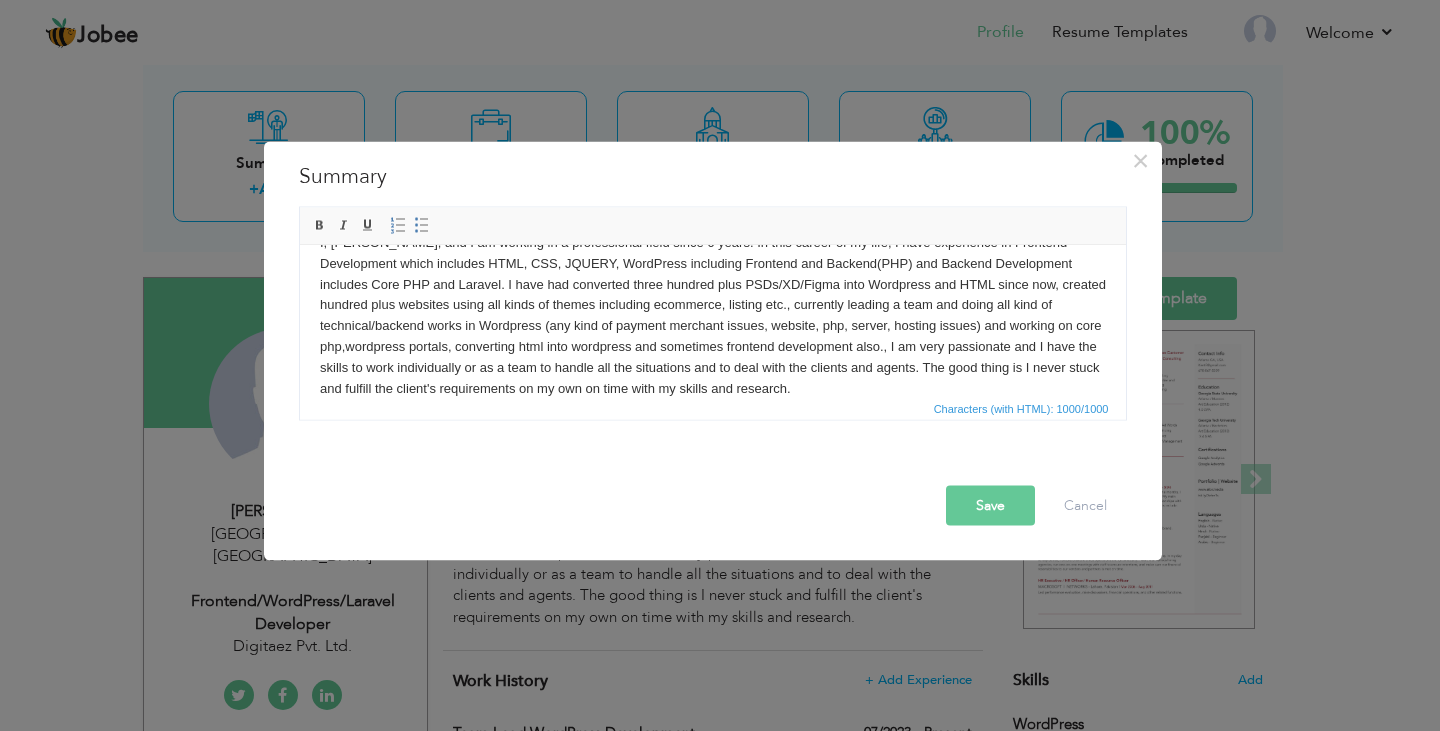 click on "Save" at bounding box center (990, 505) 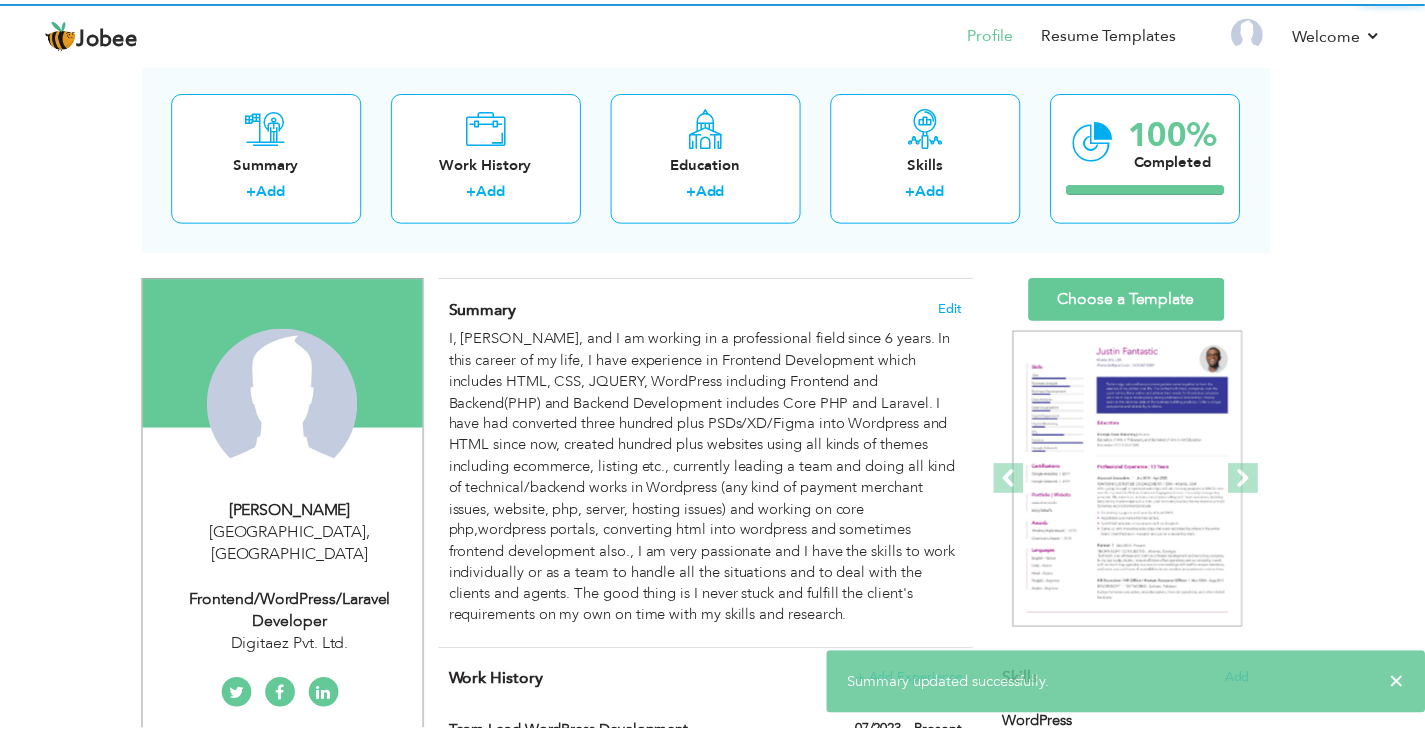 scroll, scrollTop: 0, scrollLeft: 0, axis: both 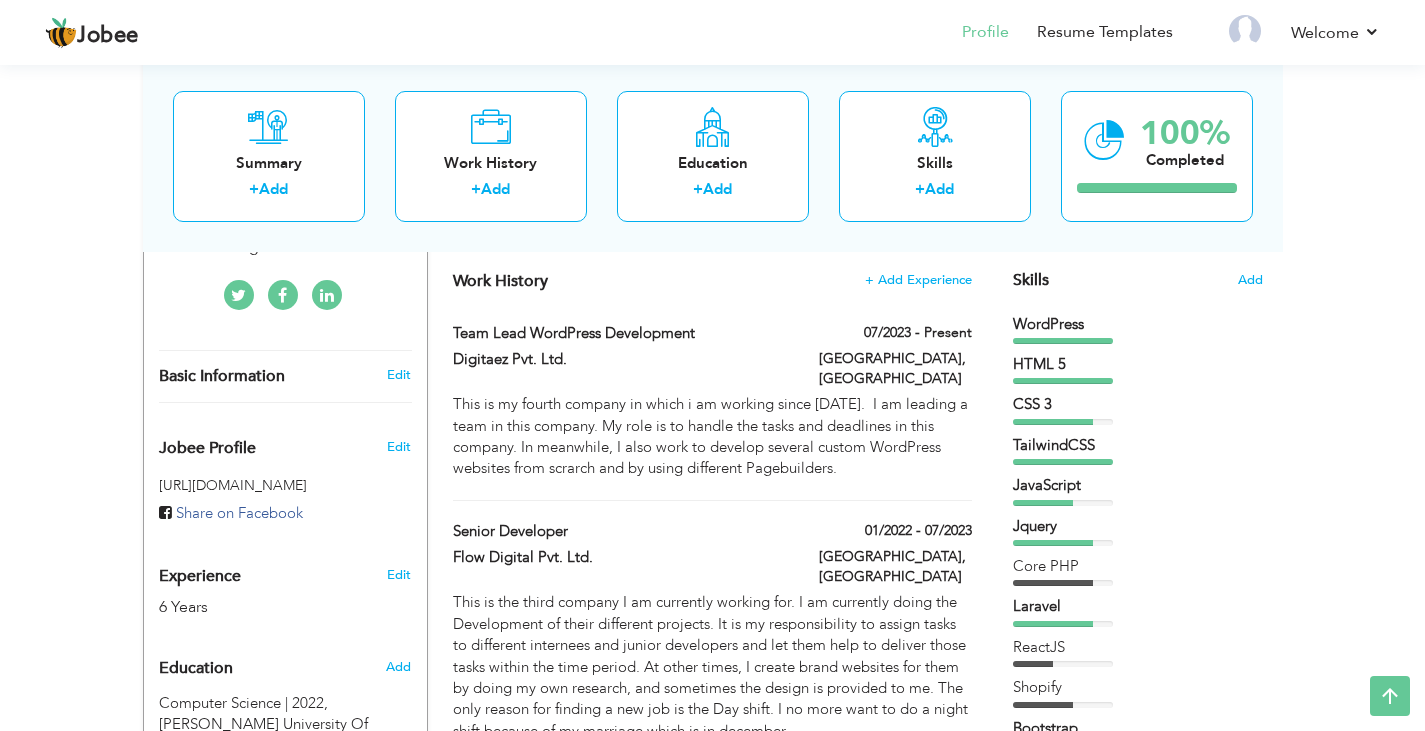 click at bounding box center [1063, 341] 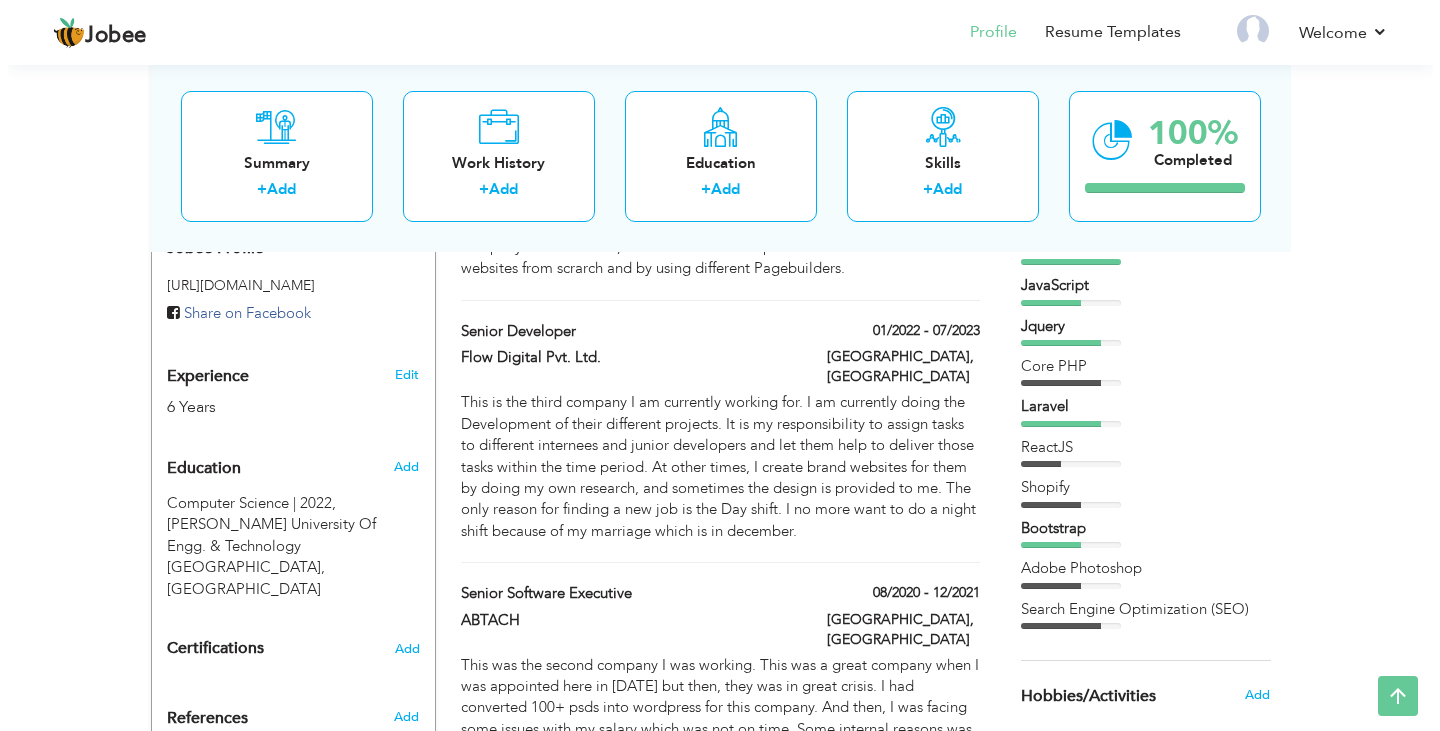 scroll, scrollTop: 400, scrollLeft: 0, axis: vertical 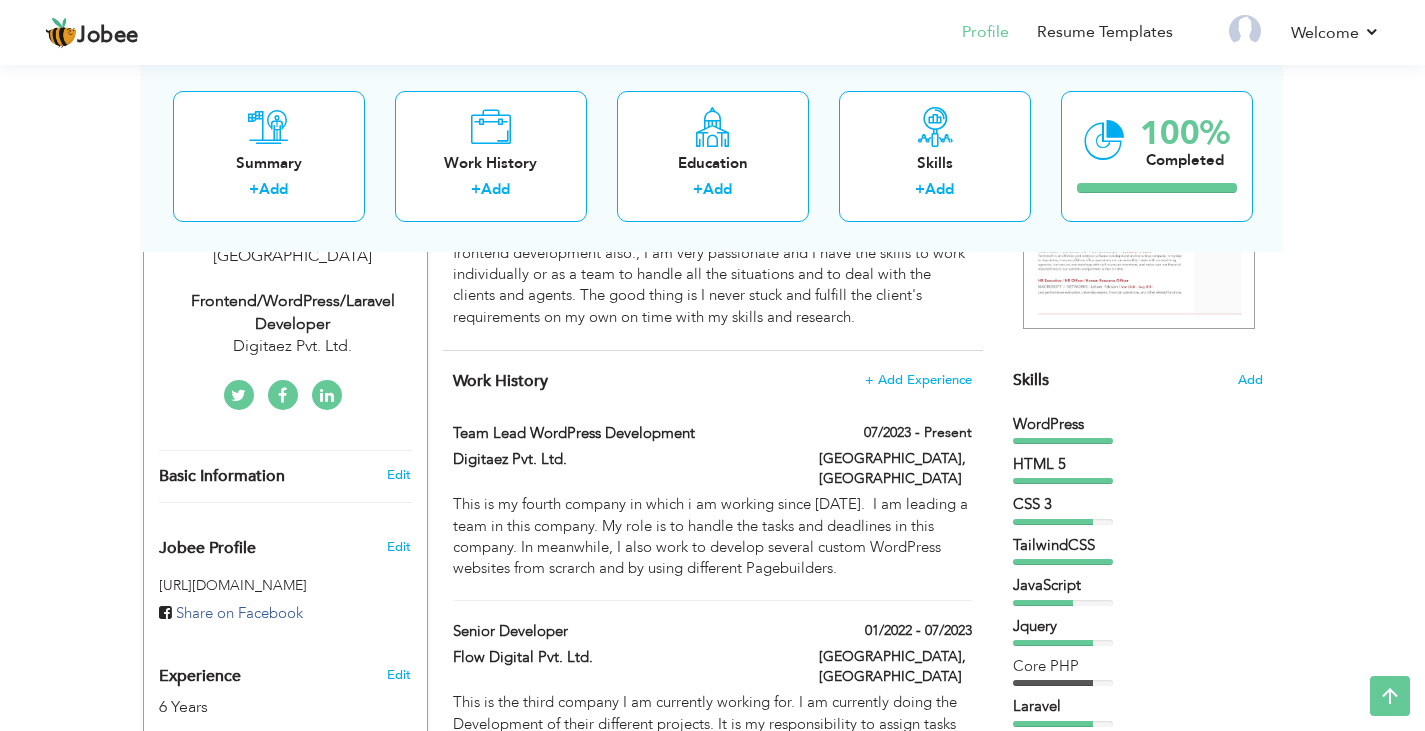 click on "WordPress" at bounding box center (1138, 424) 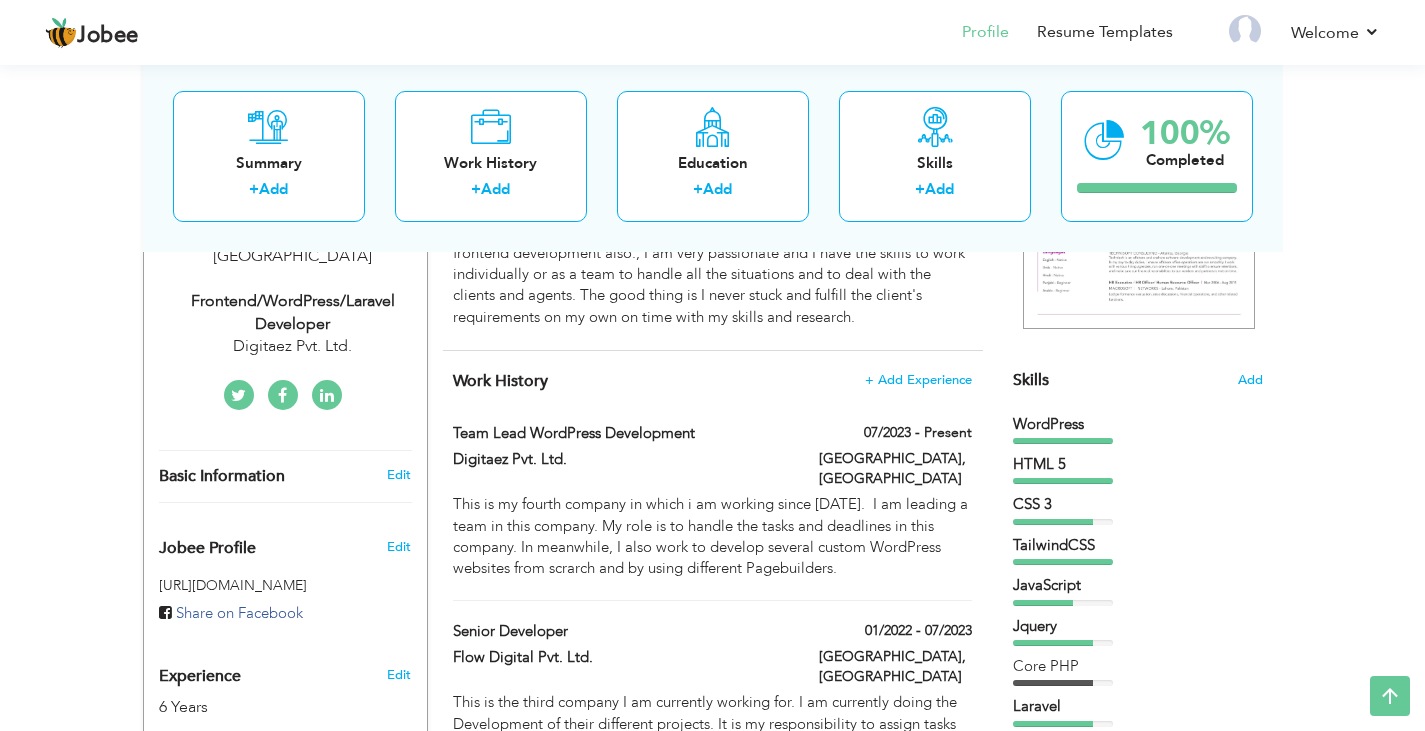 click on "WordPress" at bounding box center (1138, 424) 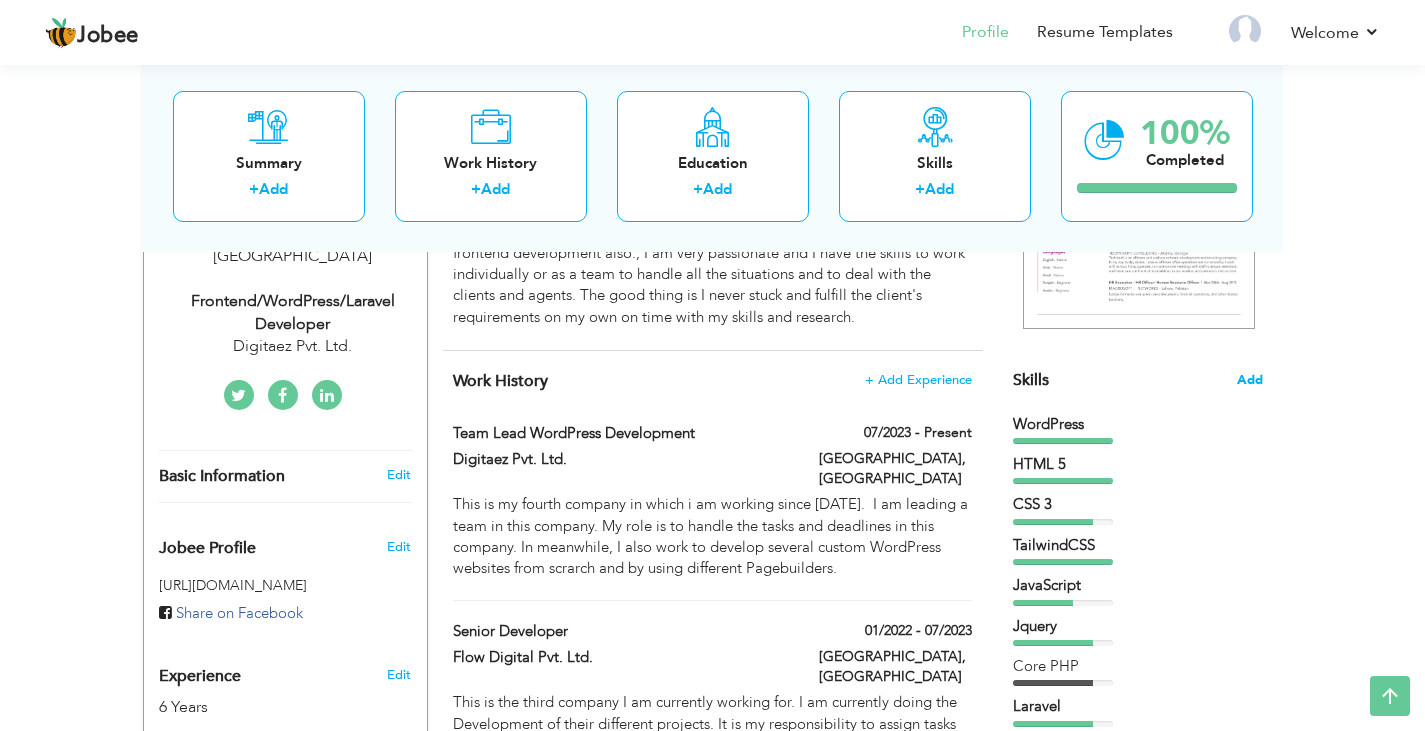 click on "Add" at bounding box center (1250, 380) 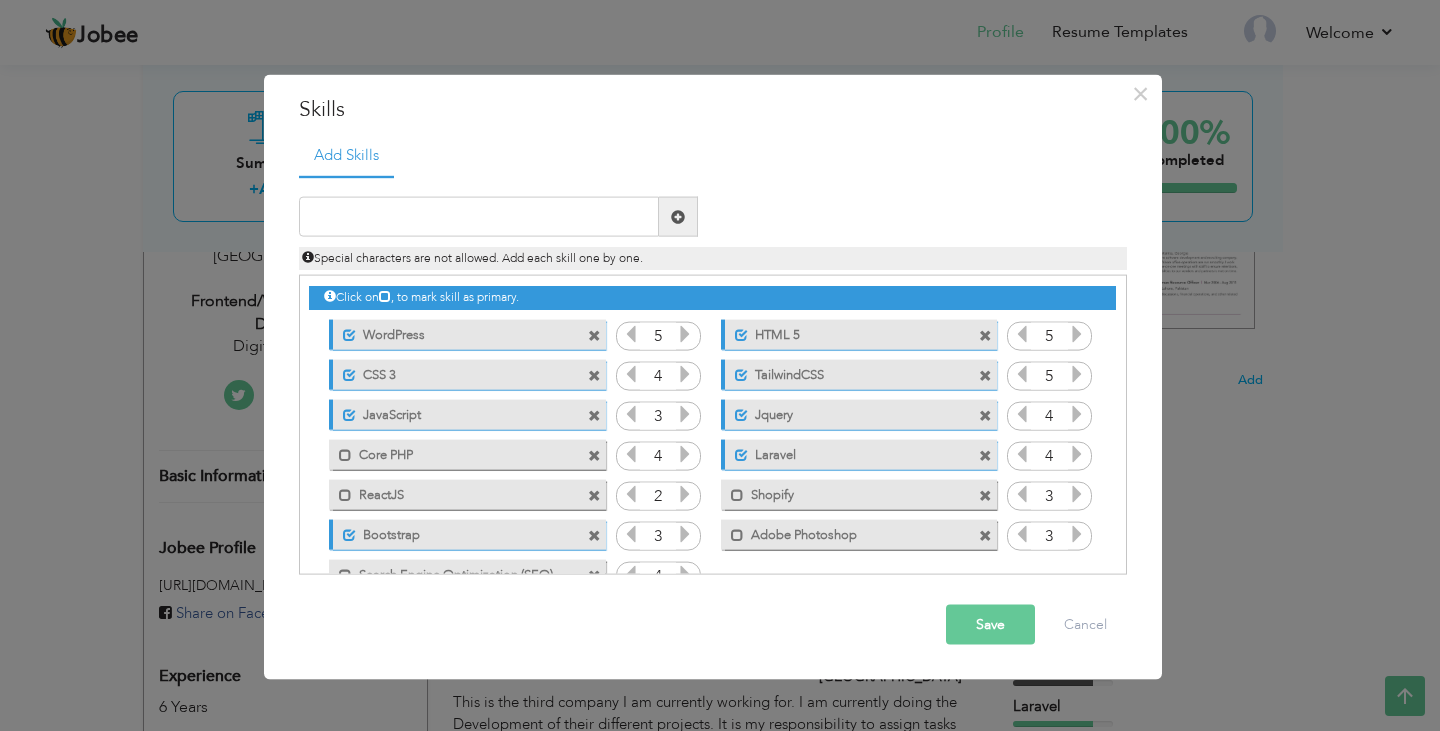 click at bounding box center (685, 374) 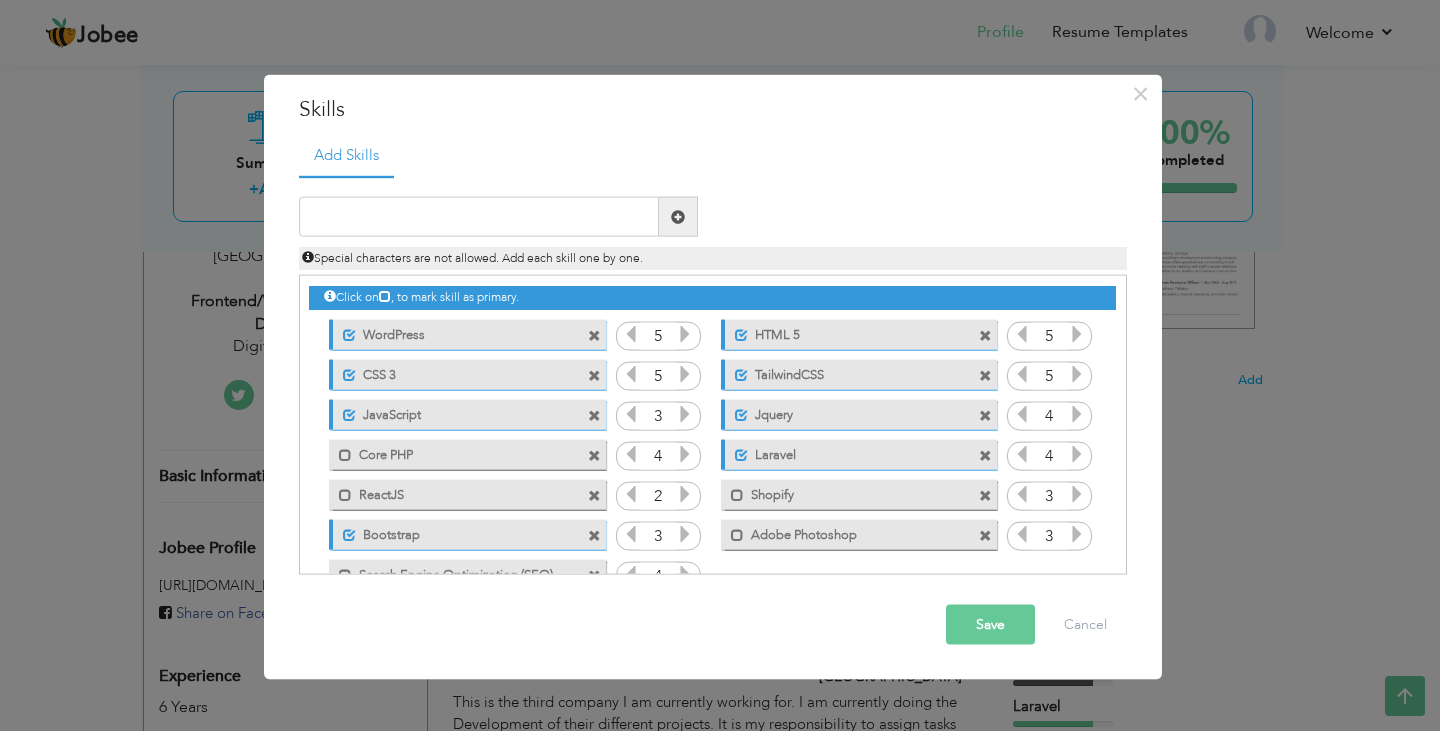 click at bounding box center (685, 414) 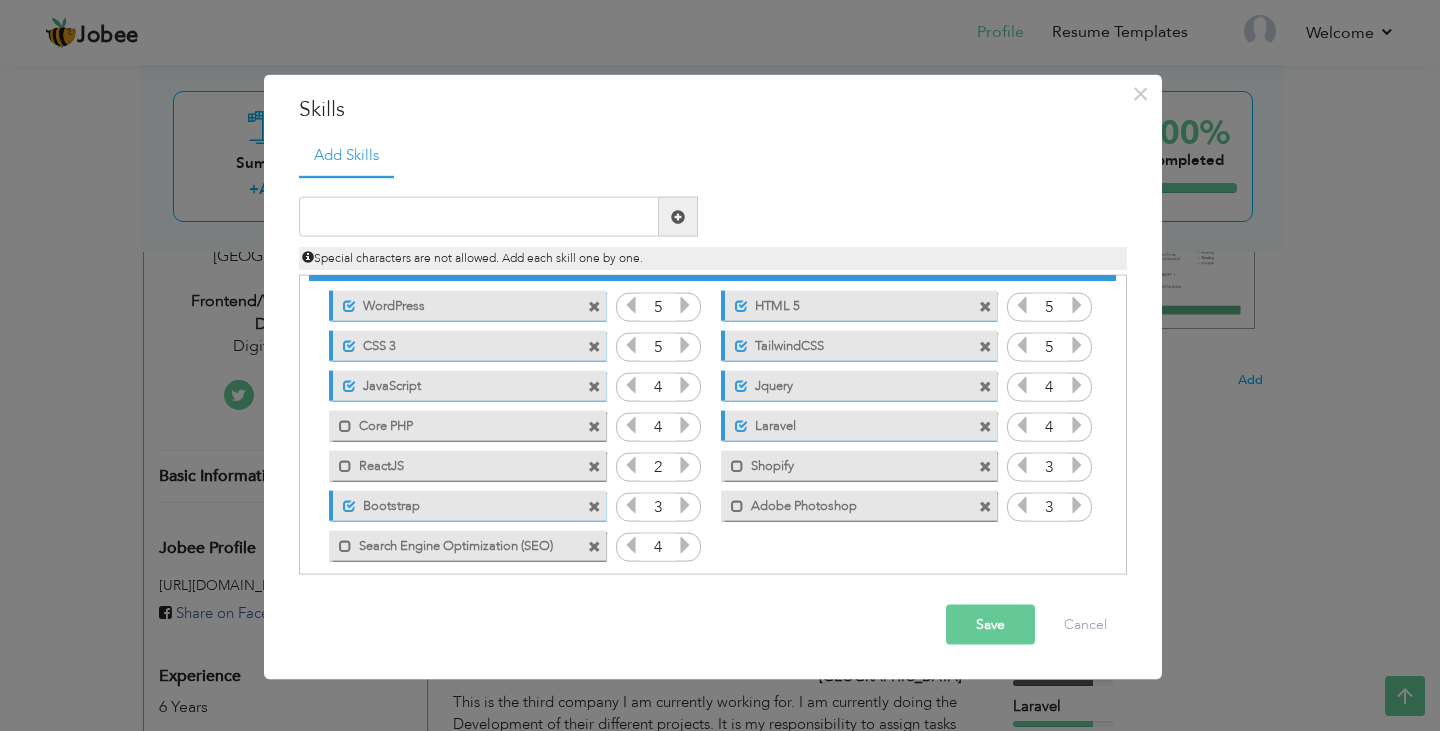 scroll, scrollTop: 45, scrollLeft: 0, axis: vertical 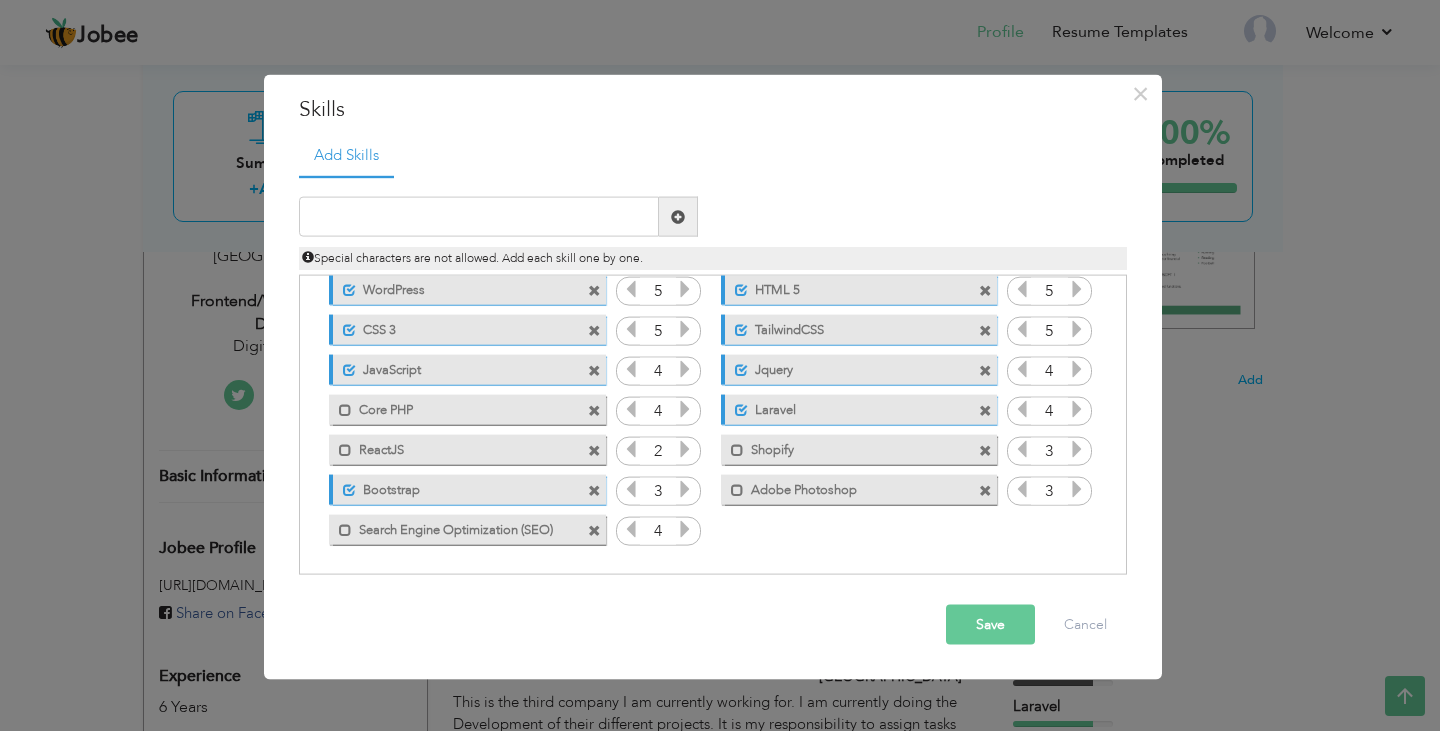 click at bounding box center (685, 409) 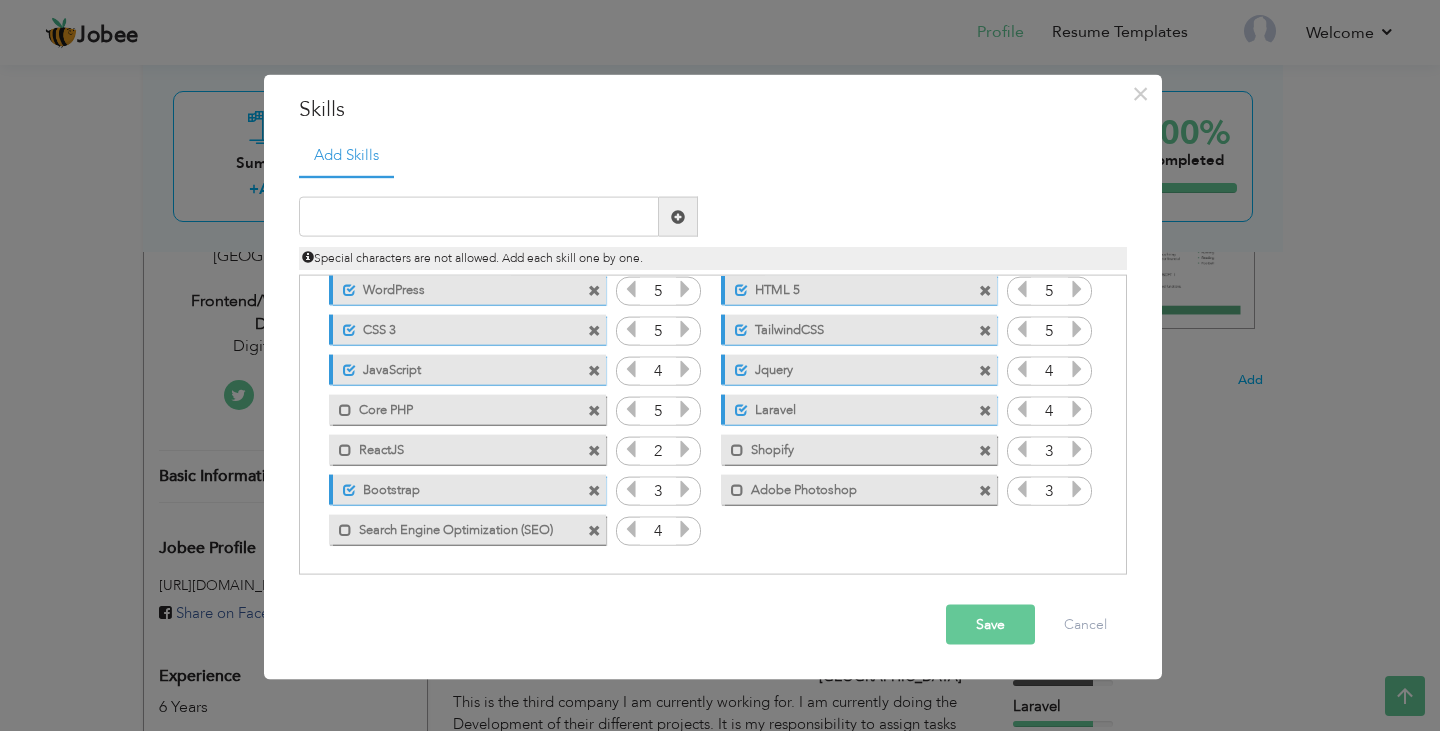 click at bounding box center [631, 409] 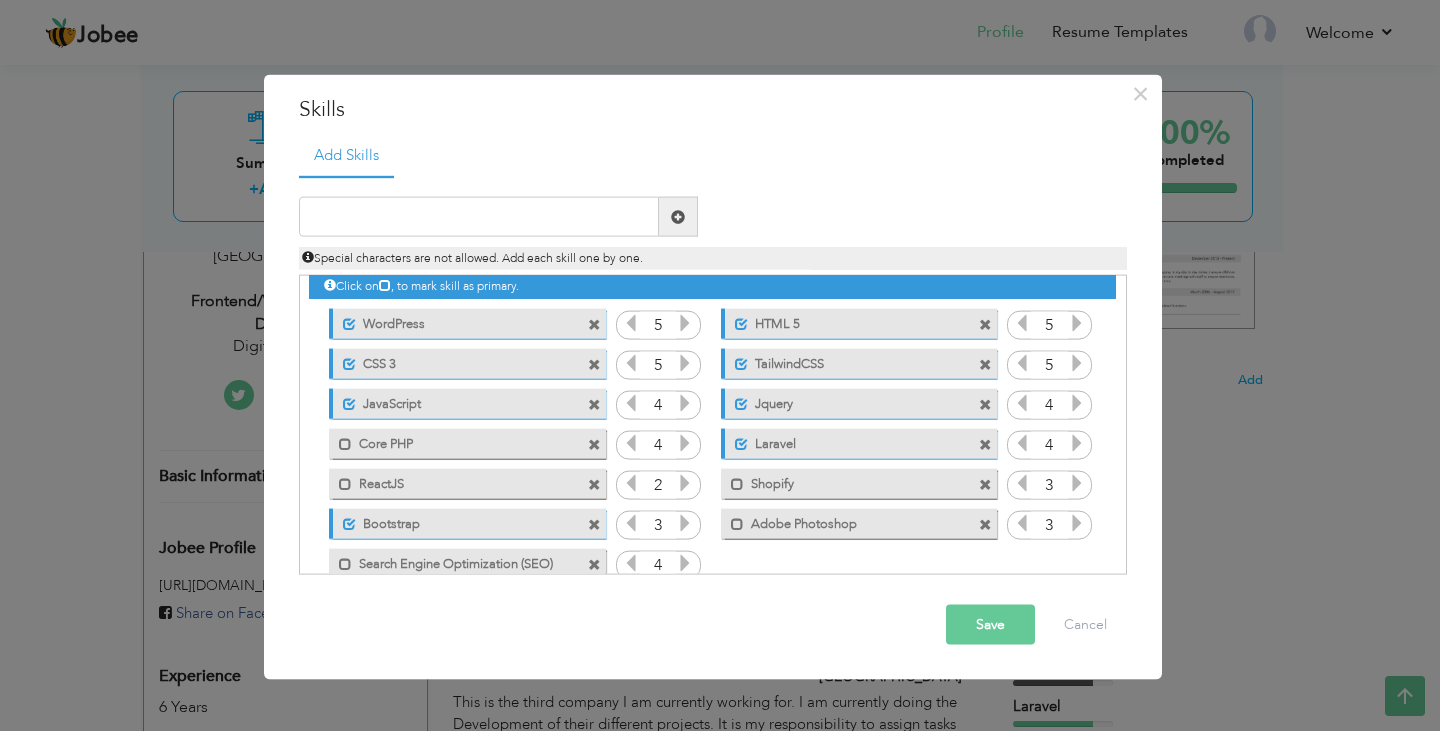 scroll, scrollTop: 45, scrollLeft: 0, axis: vertical 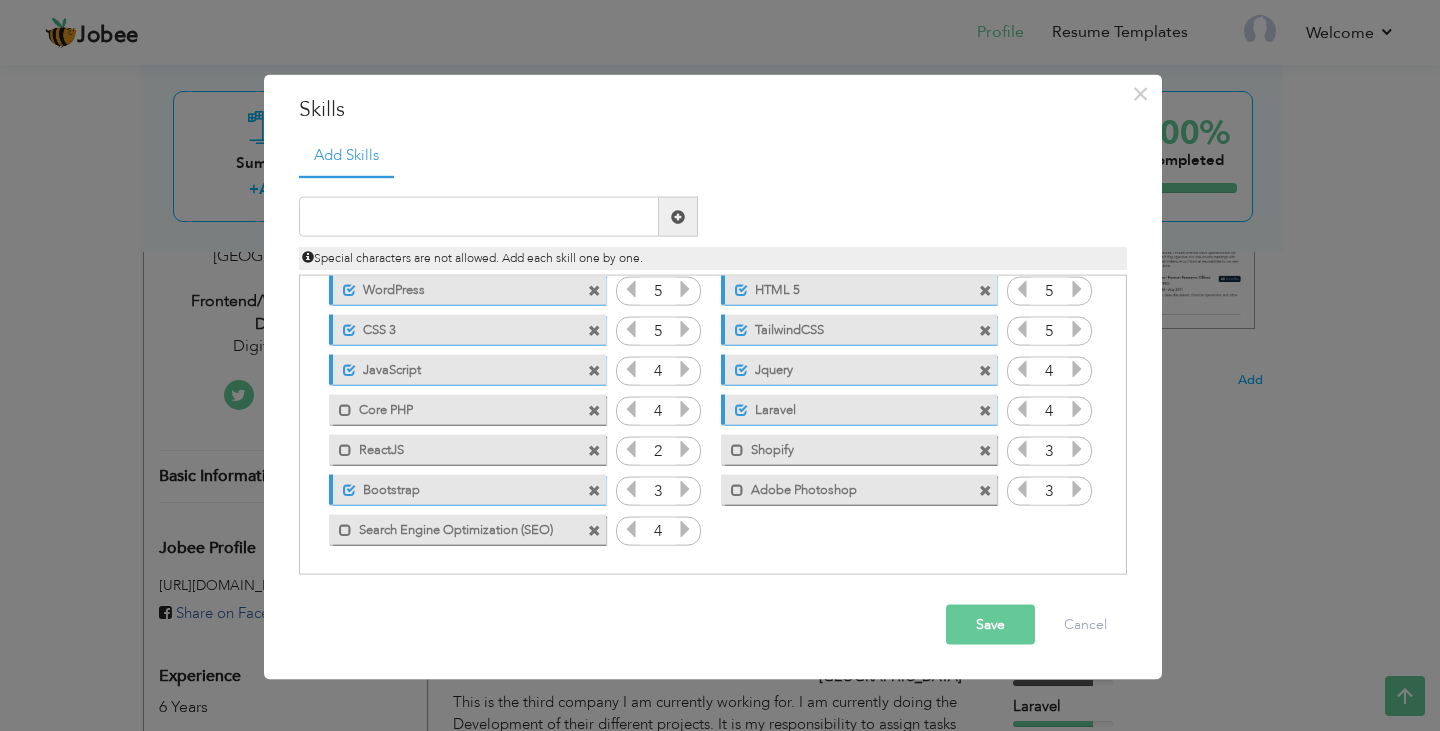 click on "Save" at bounding box center [990, 625] 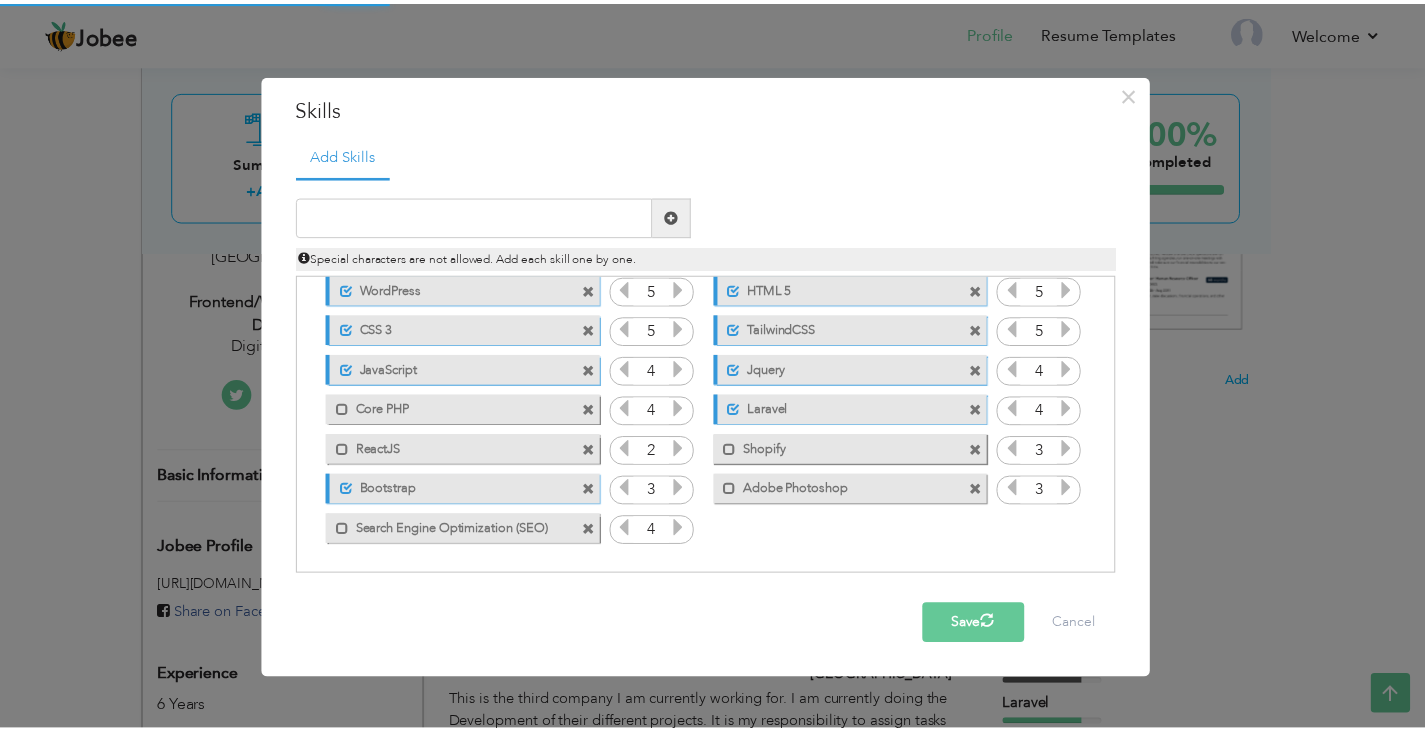 scroll, scrollTop: 0, scrollLeft: 0, axis: both 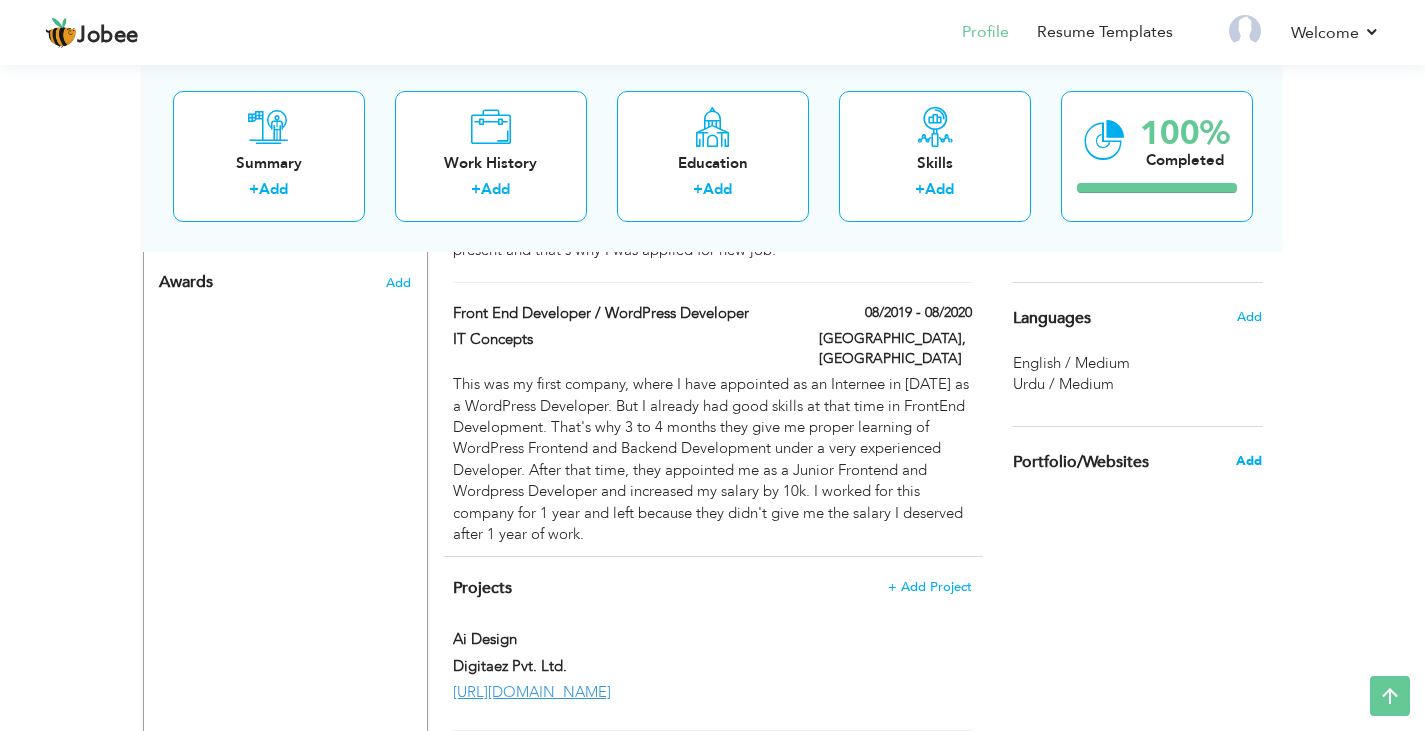 click on "Add" at bounding box center (1249, 461) 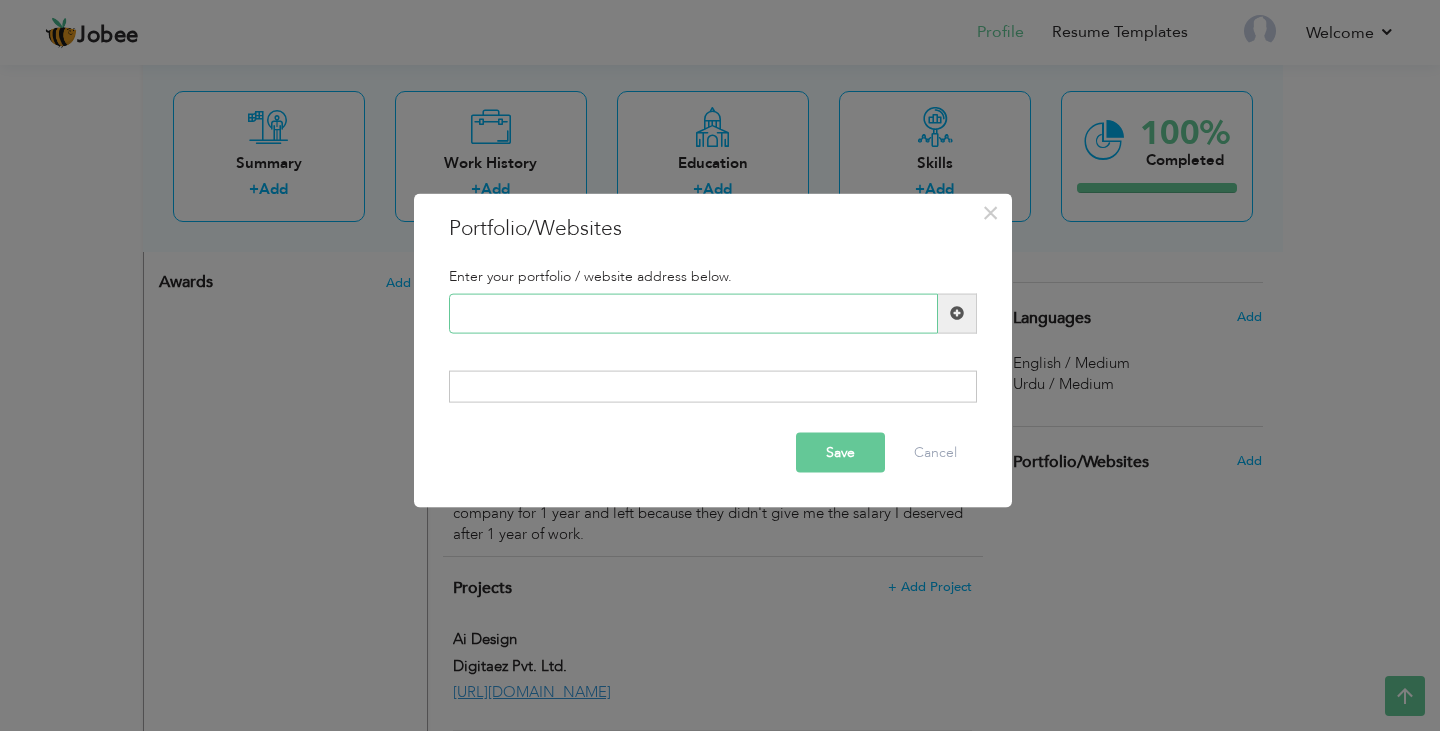 click at bounding box center (693, 313) 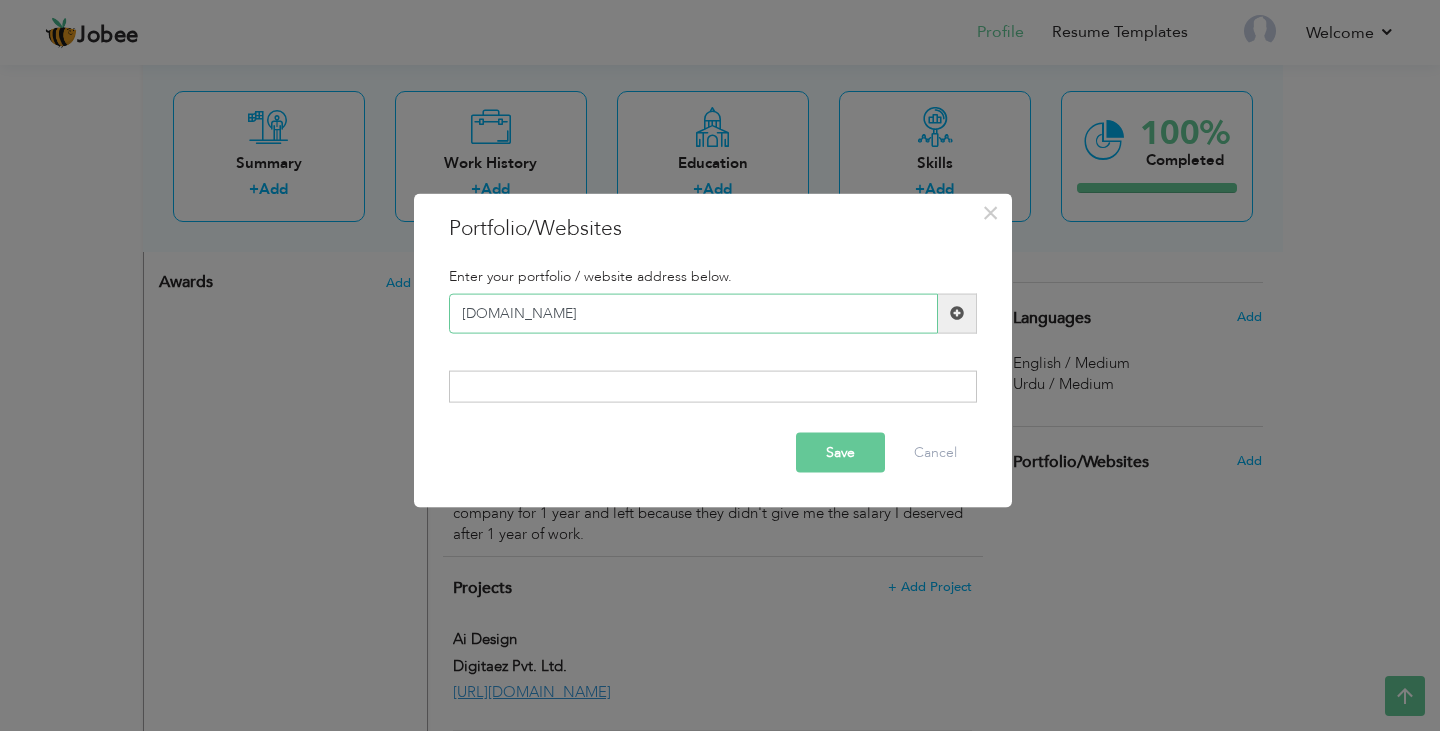 type on "[DOMAIN_NAME]" 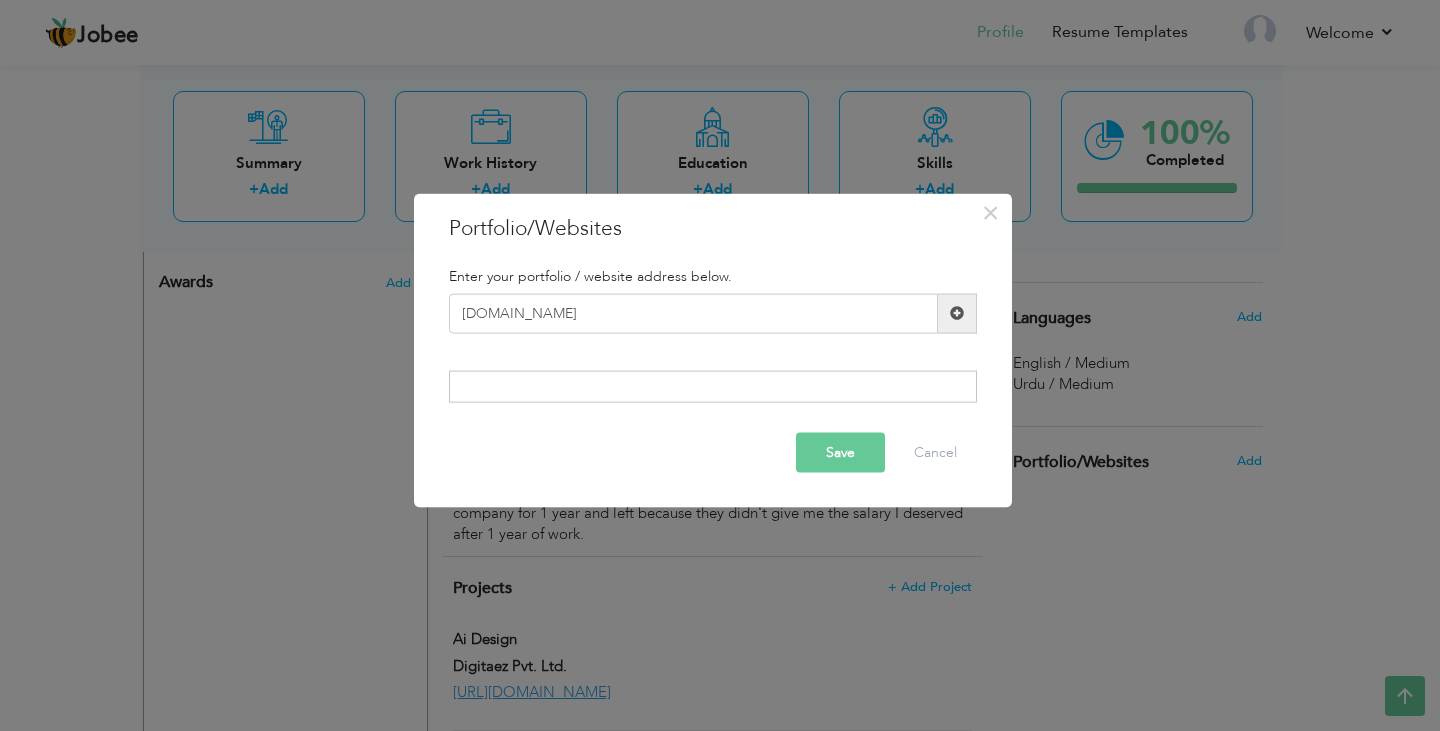 click at bounding box center [957, 313] 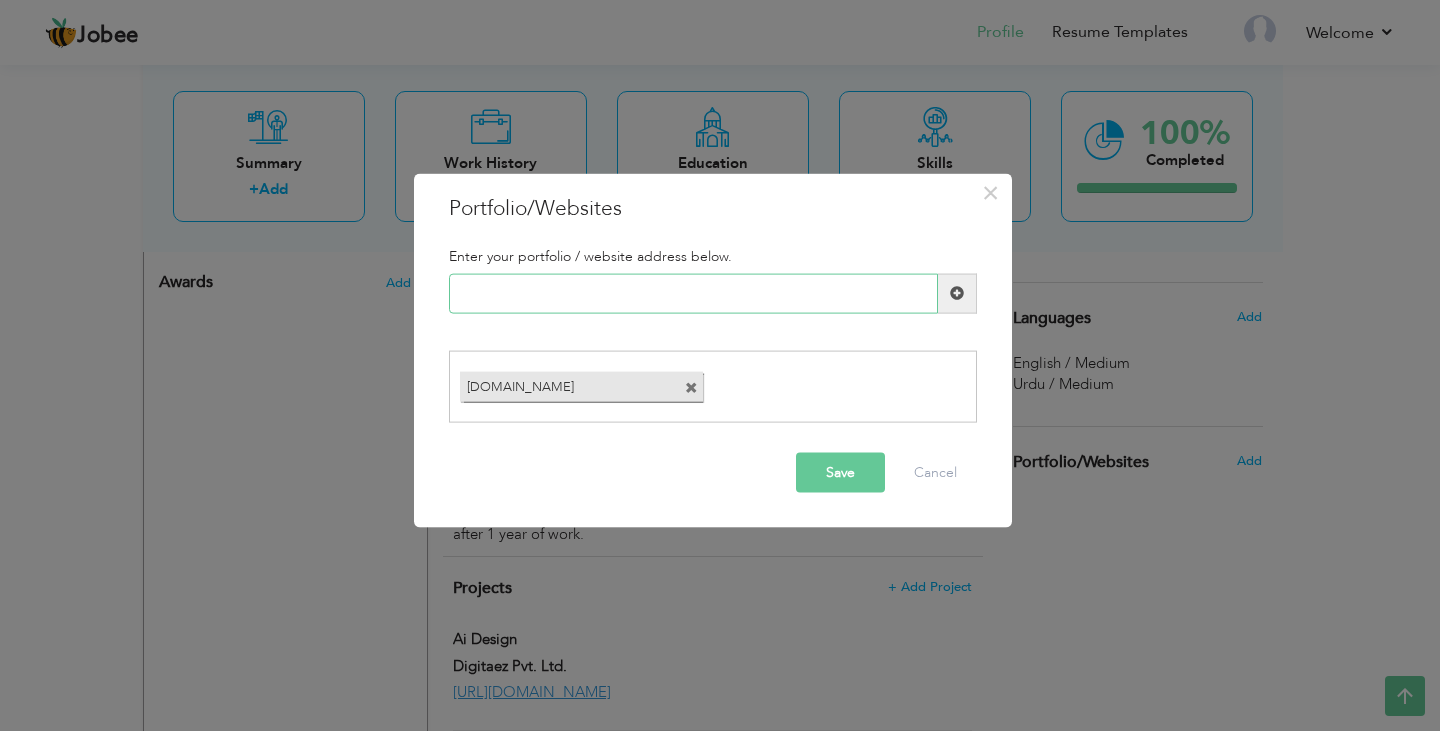 click at bounding box center [693, 293] 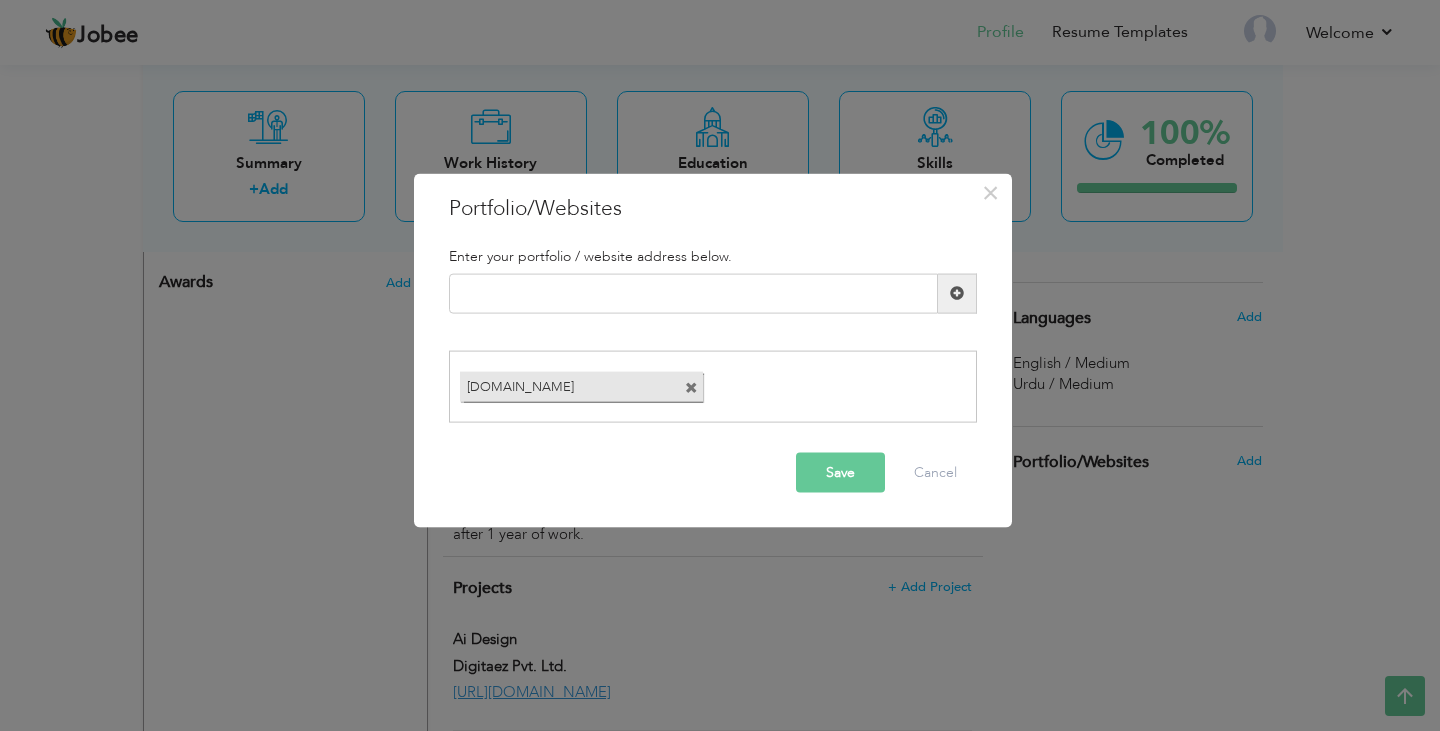 click on "Save" at bounding box center [840, 473] 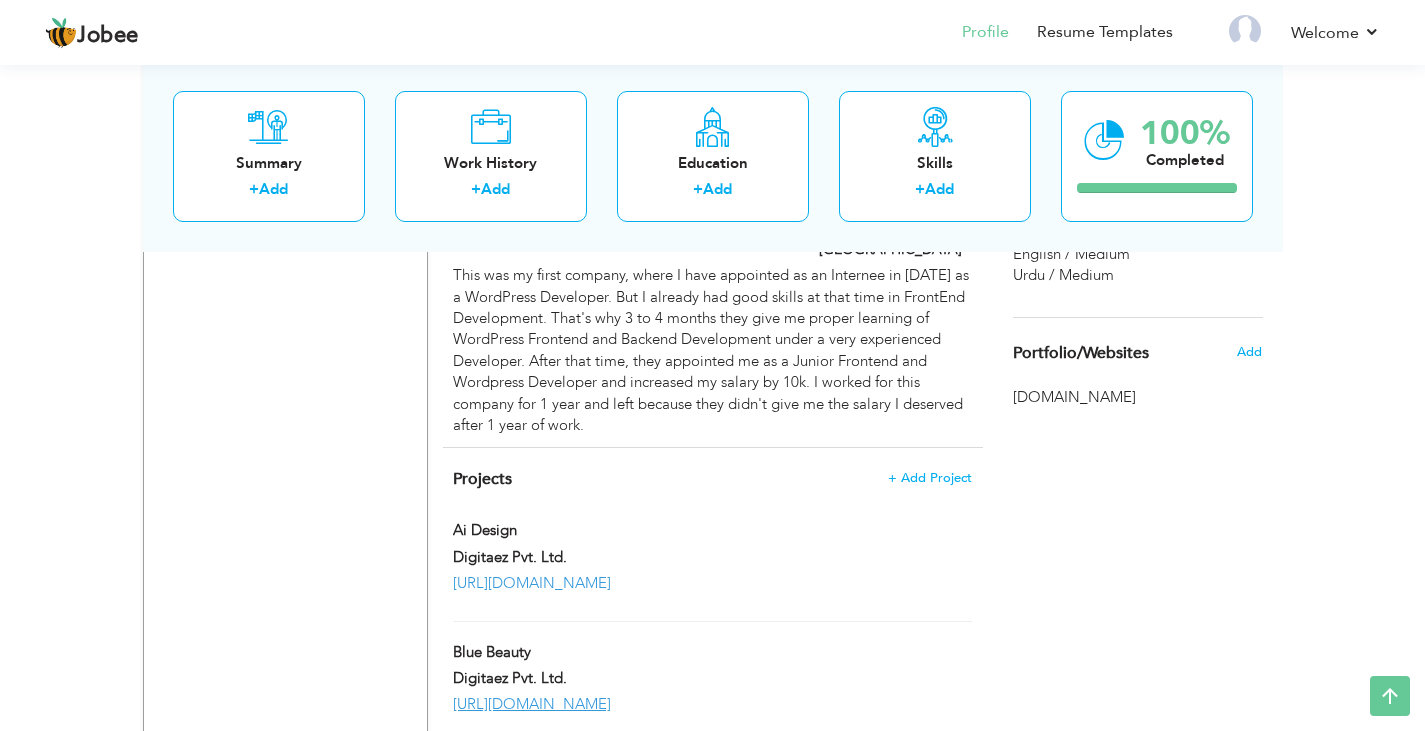 scroll, scrollTop: 1300, scrollLeft: 0, axis: vertical 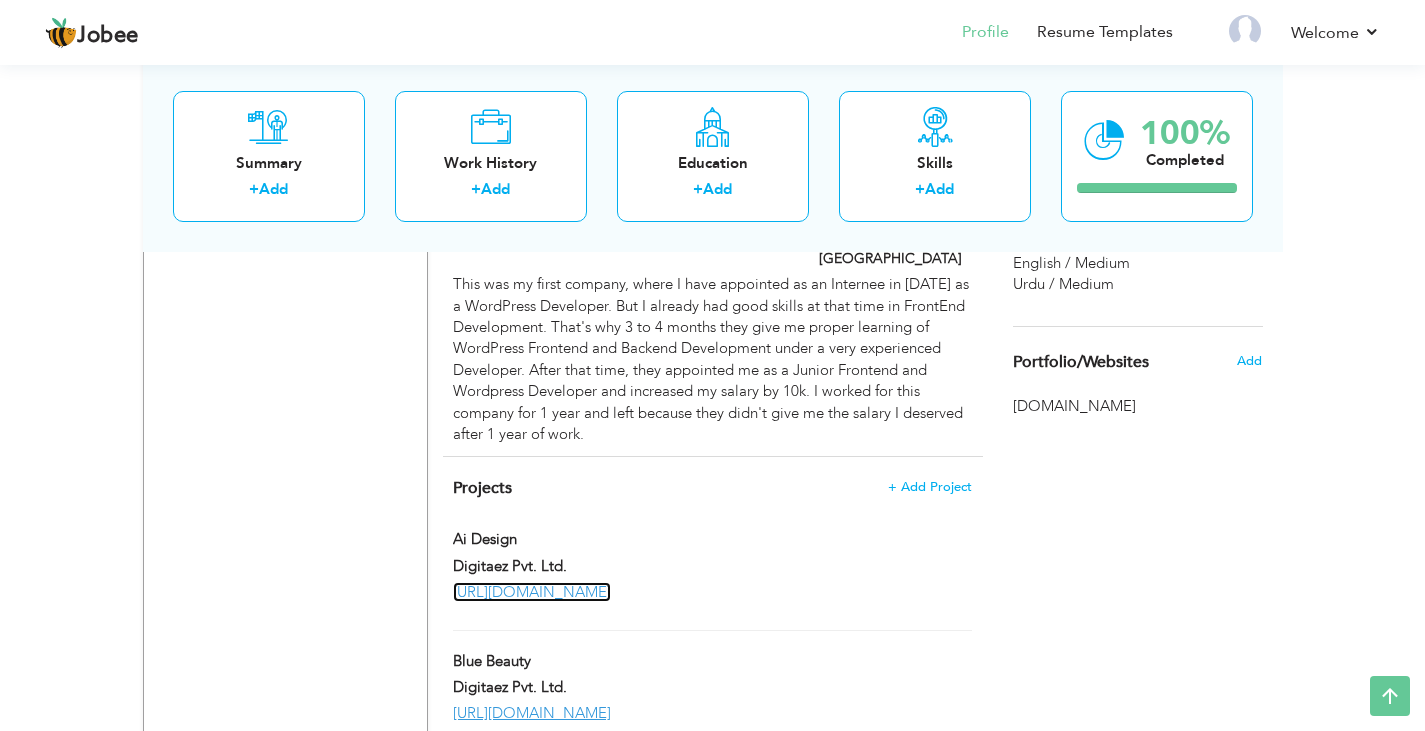 click on "[URL][DOMAIN_NAME]" at bounding box center [532, 592] 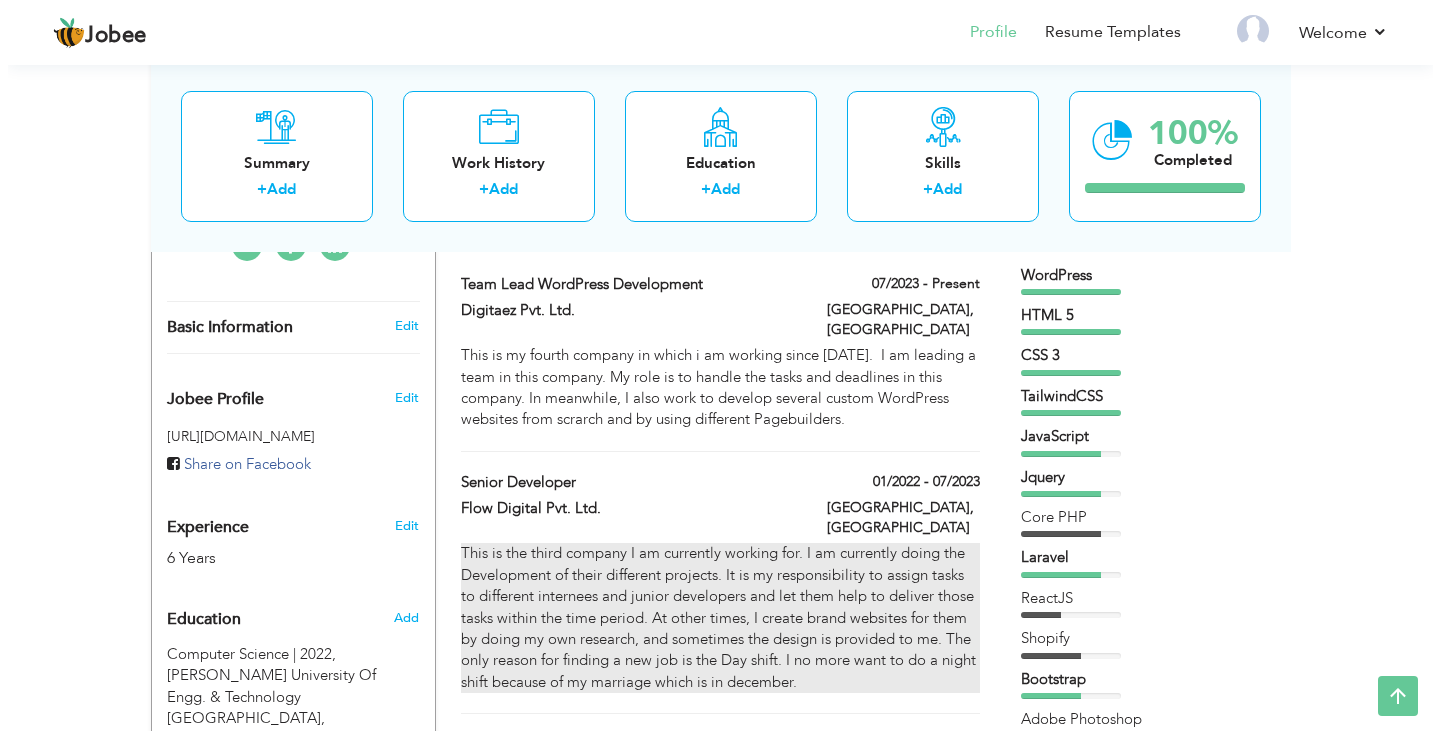 scroll, scrollTop: 502, scrollLeft: 0, axis: vertical 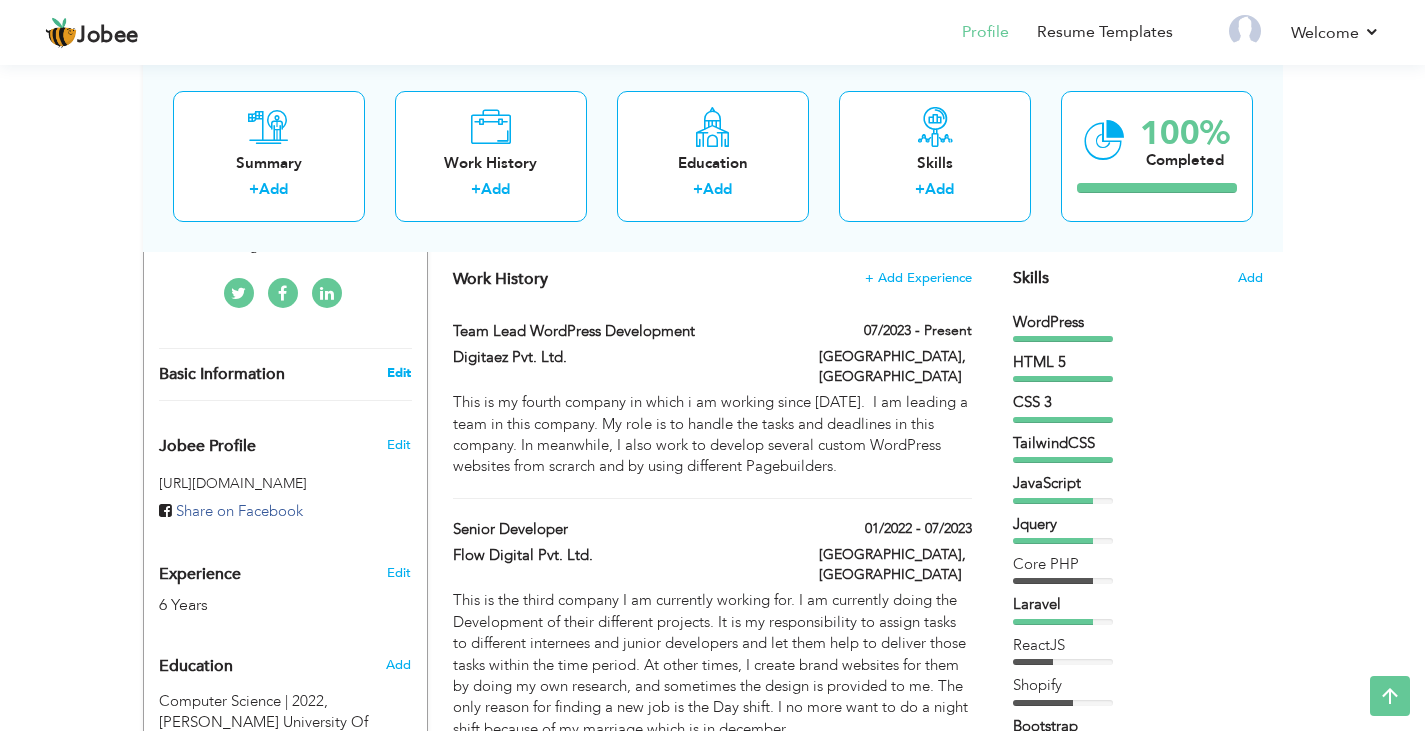 click on "Edit" at bounding box center (399, 373) 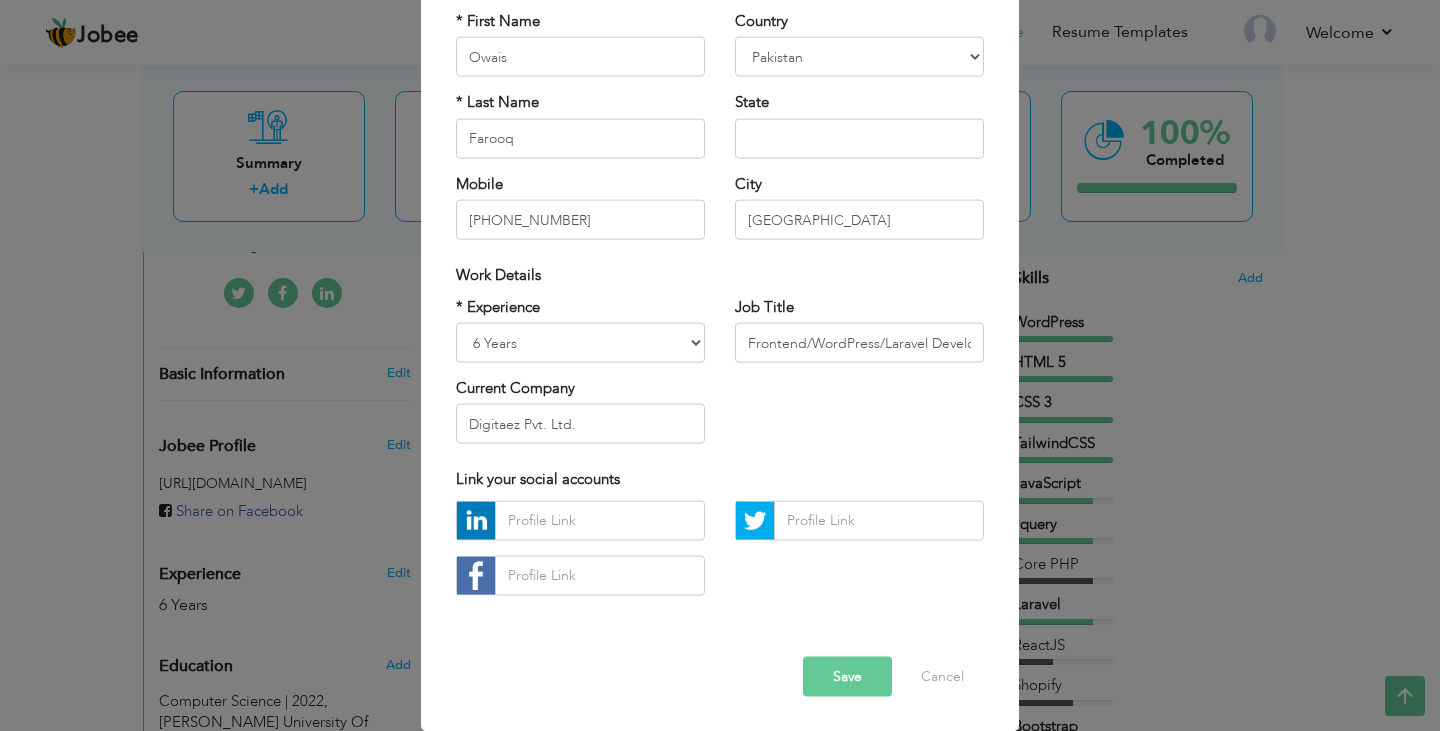 scroll, scrollTop: 0, scrollLeft: 0, axis: both 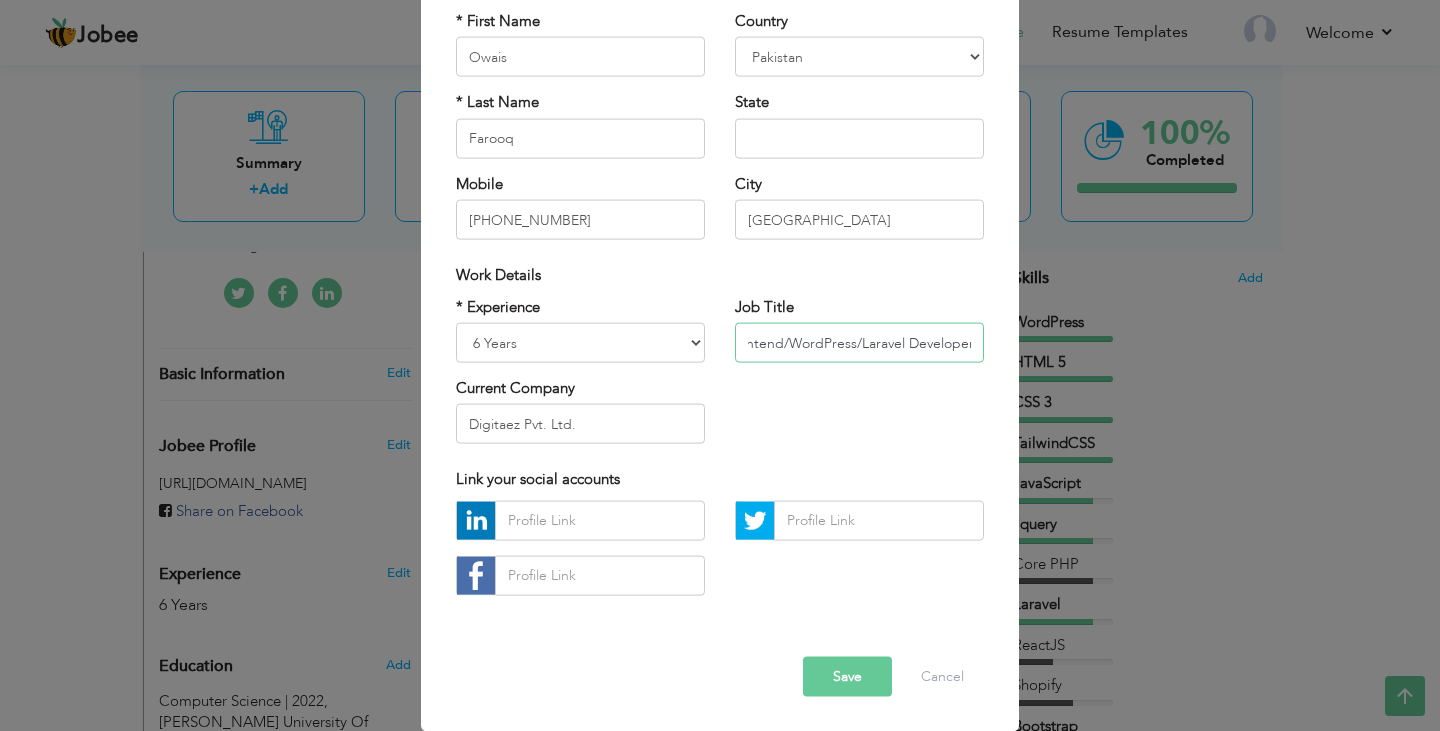 drag, startPoint x: 783, startPoint y: 338, endPoint x: 1182, endPoint y: 338, distance: 399 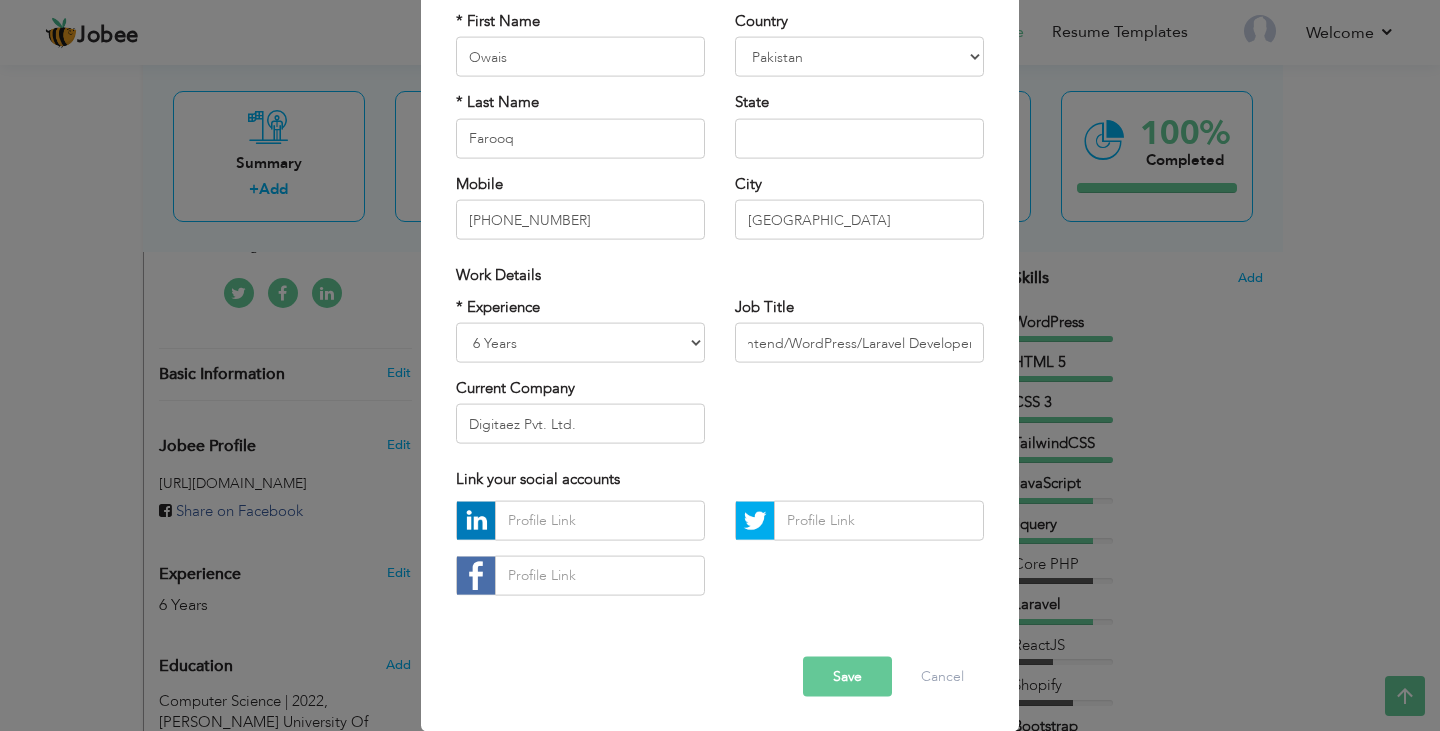 click on "Error
Save
Cancel" at bounding box center [720, 660] 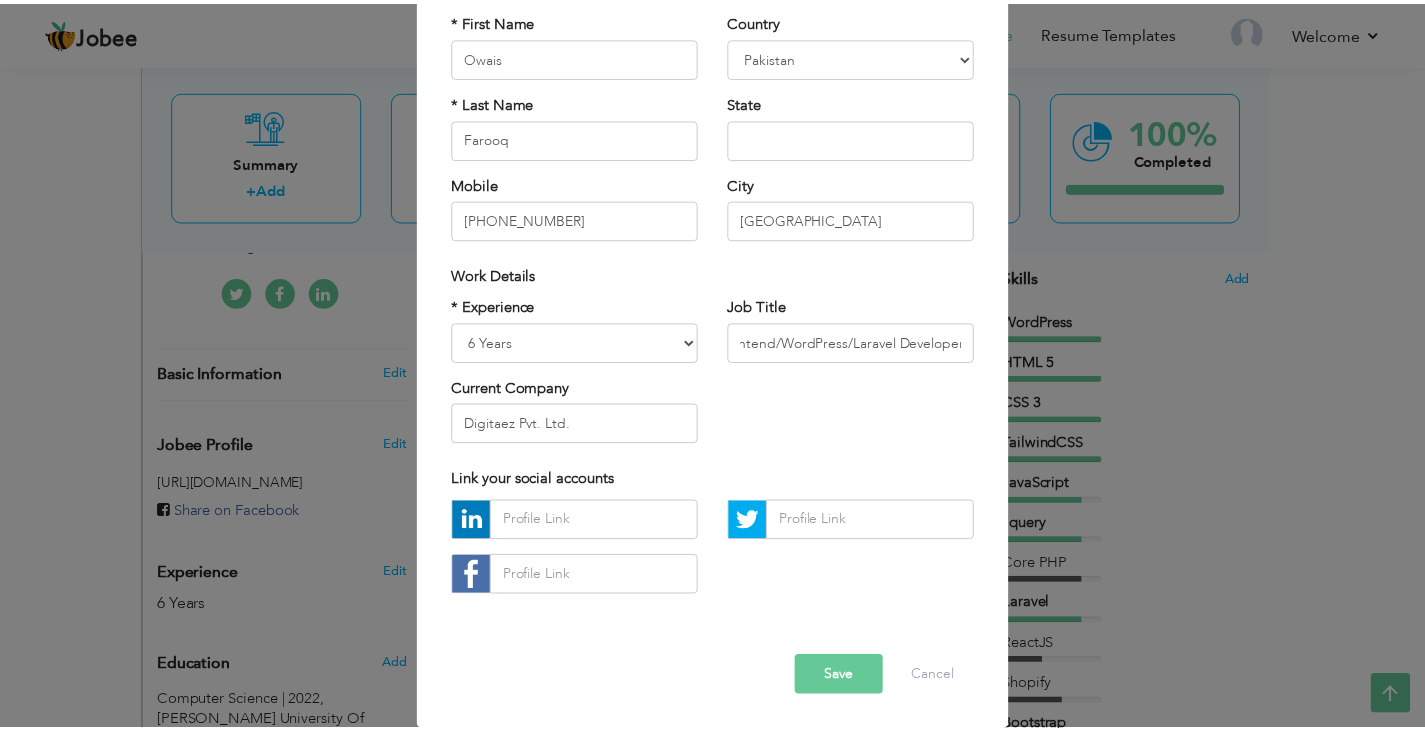scroll, scrollTop: 0, scrollLeft: 0, axis: both 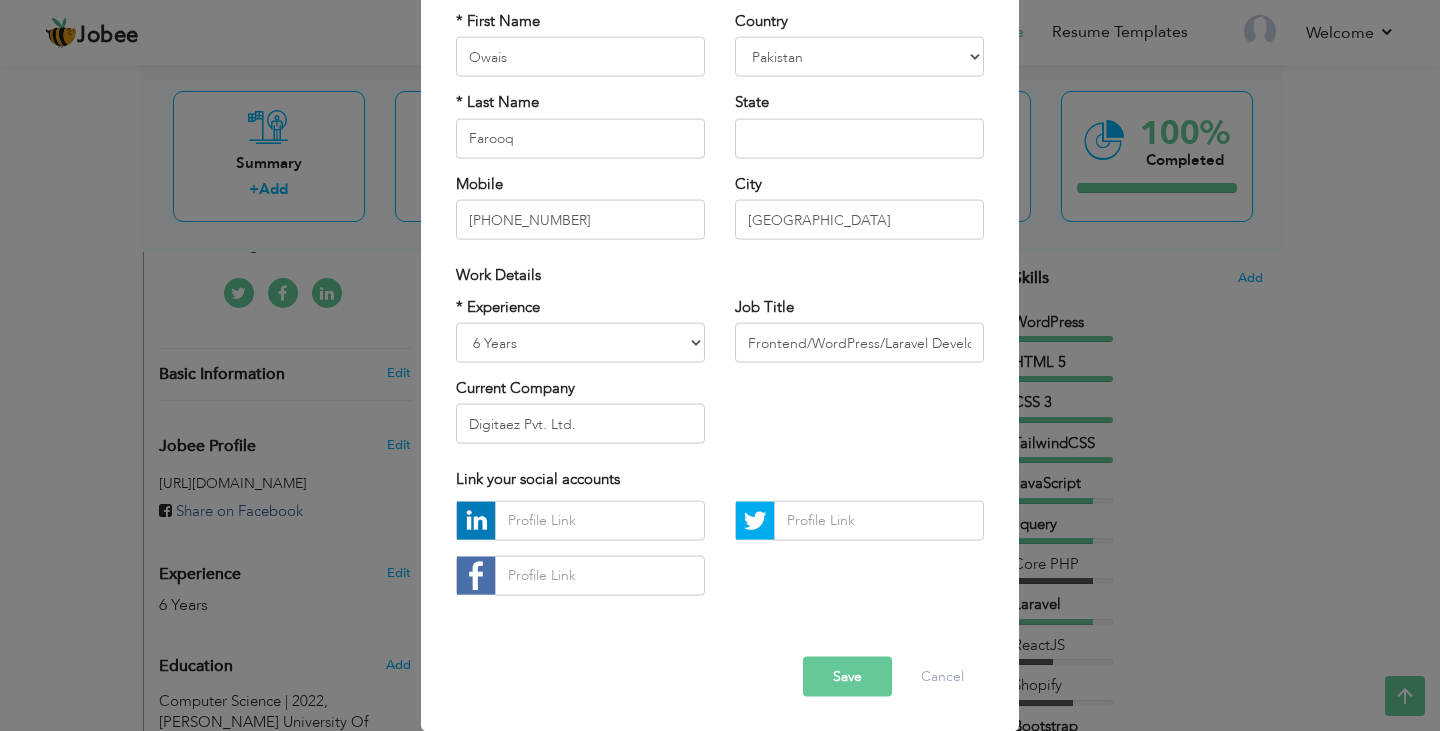 click on "Save" at bounding box center (847, 676) 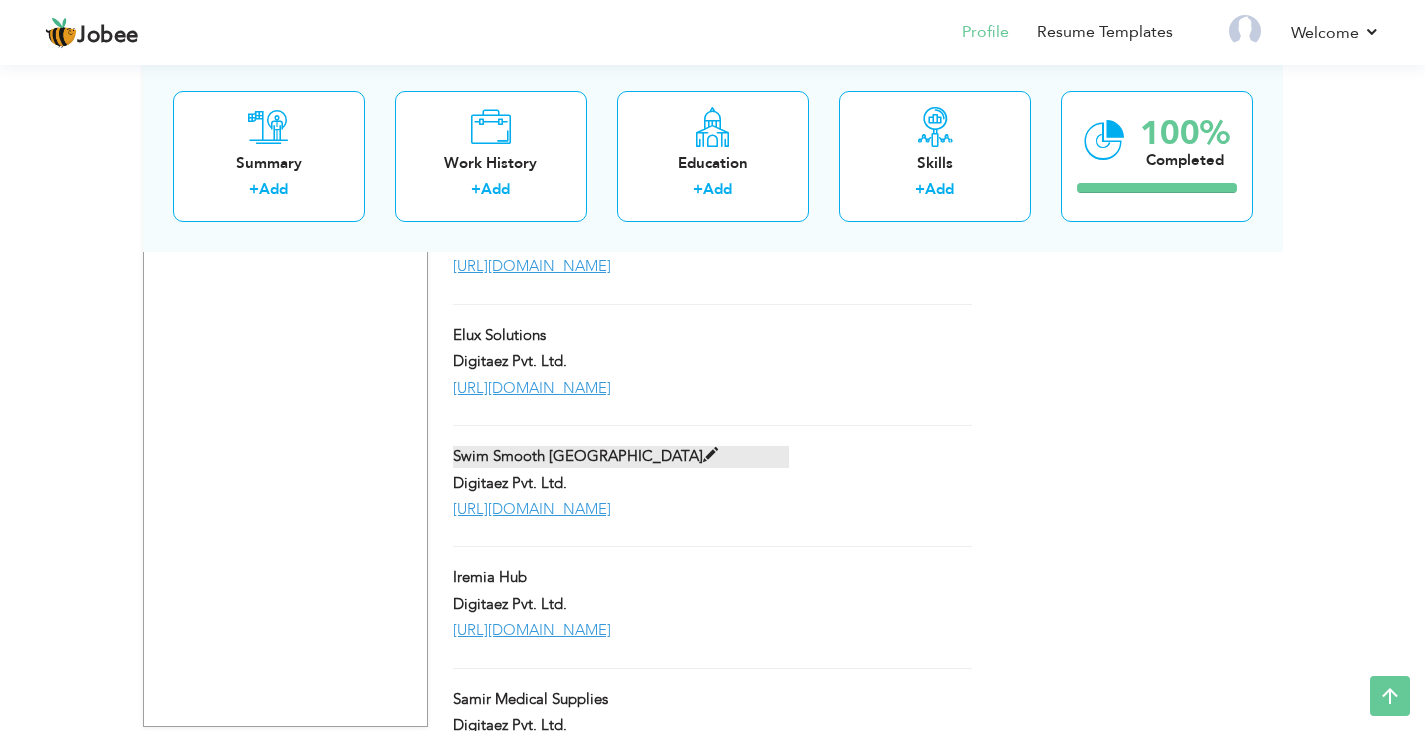 scroll, scrollTop: 4002, scrollLeft: 0, axis: vertical 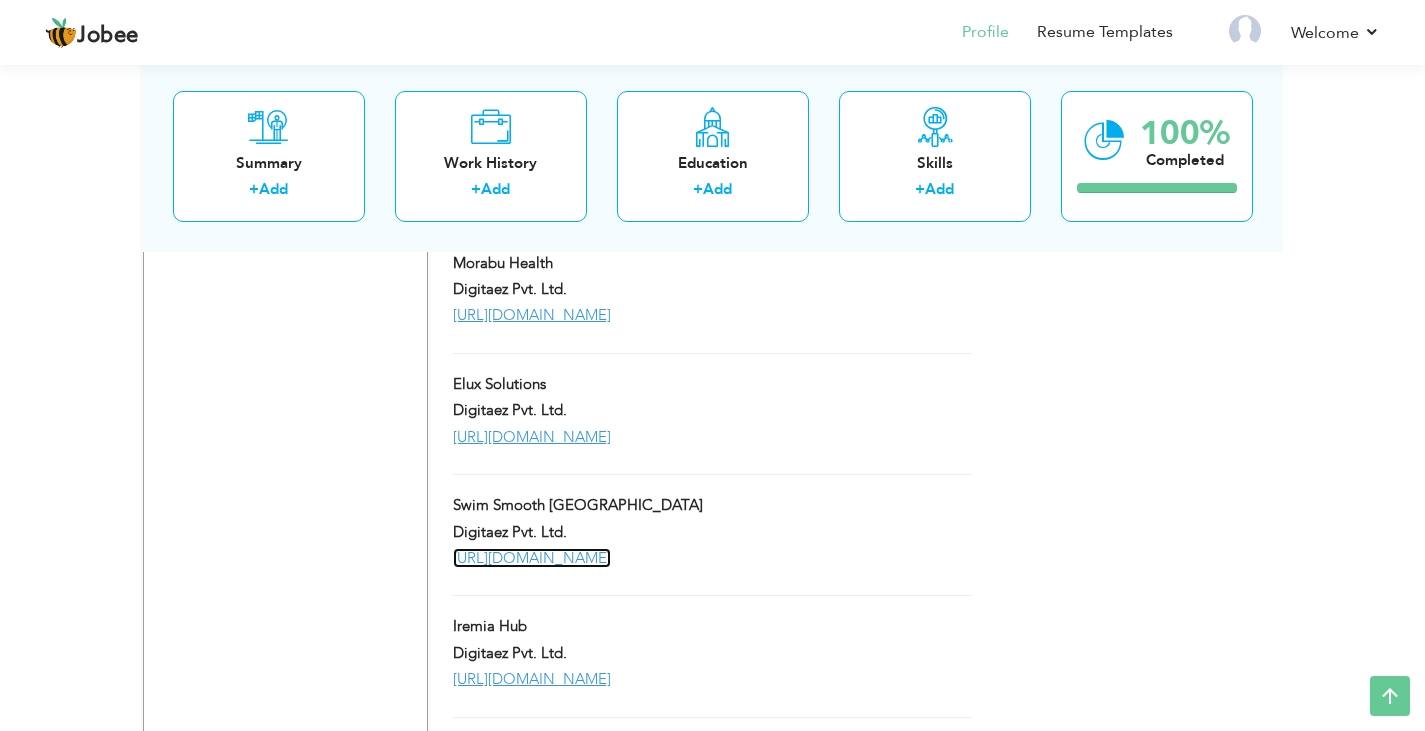 click on "[URL][DOMAIN_NAME]" at bounding box center (532, 558) 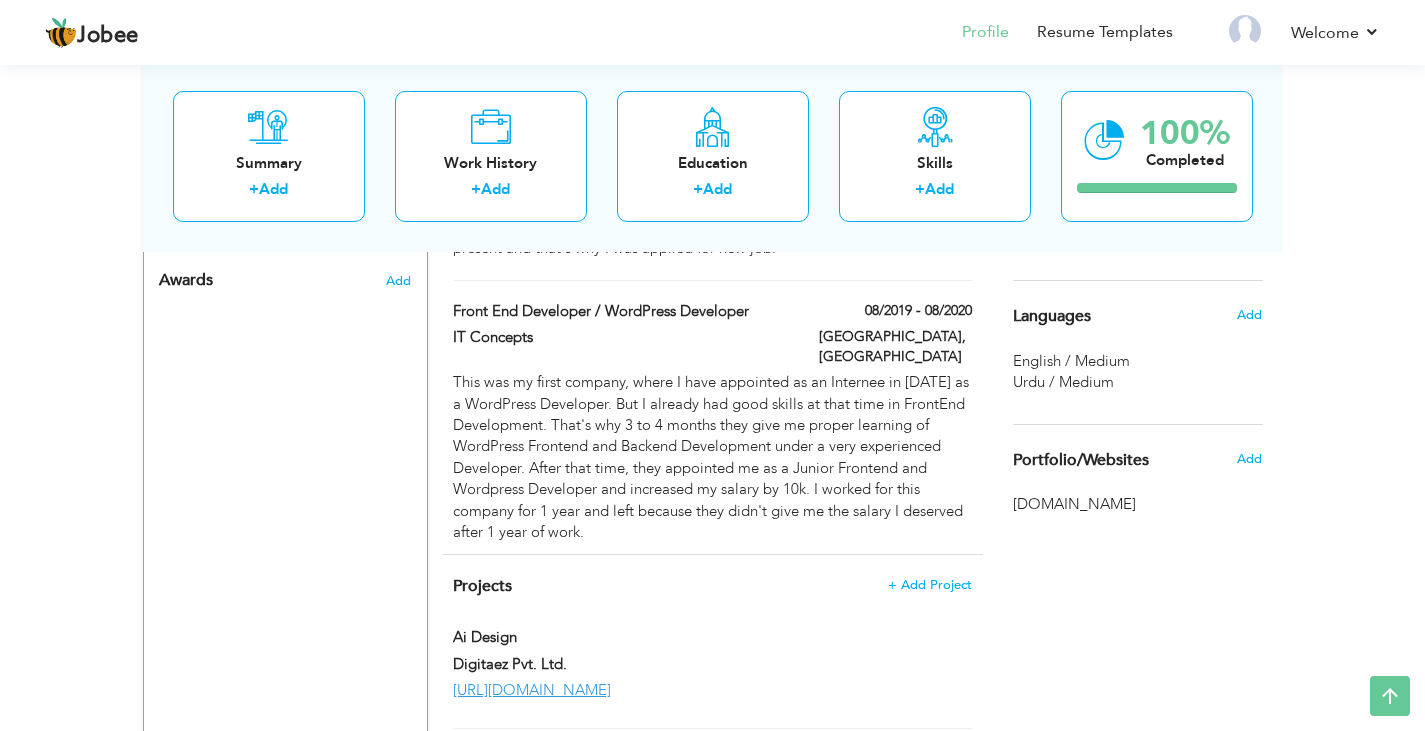 scroll, scrollTop: 702, scrollLeft: 0, axis: vertical 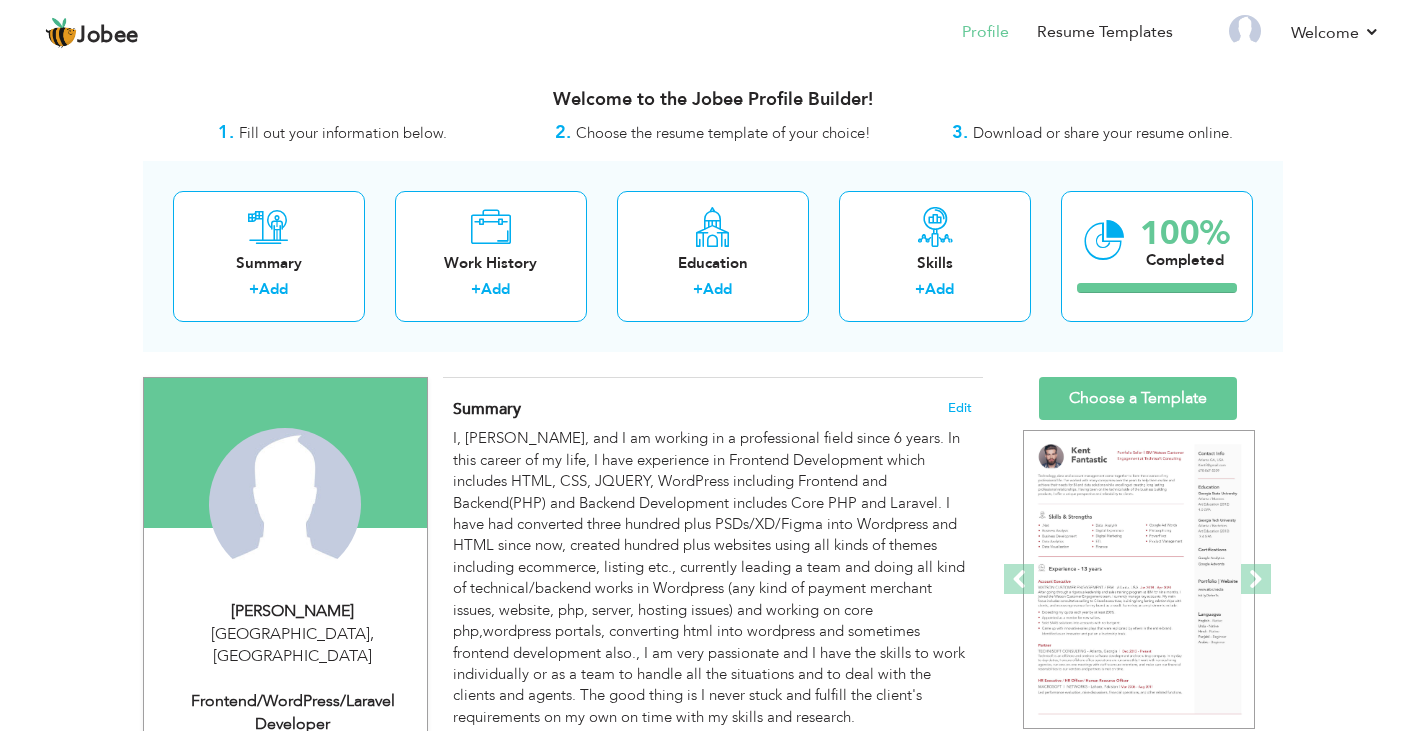 click on "Download or share your resume online." at bounding box center (1103, 133) 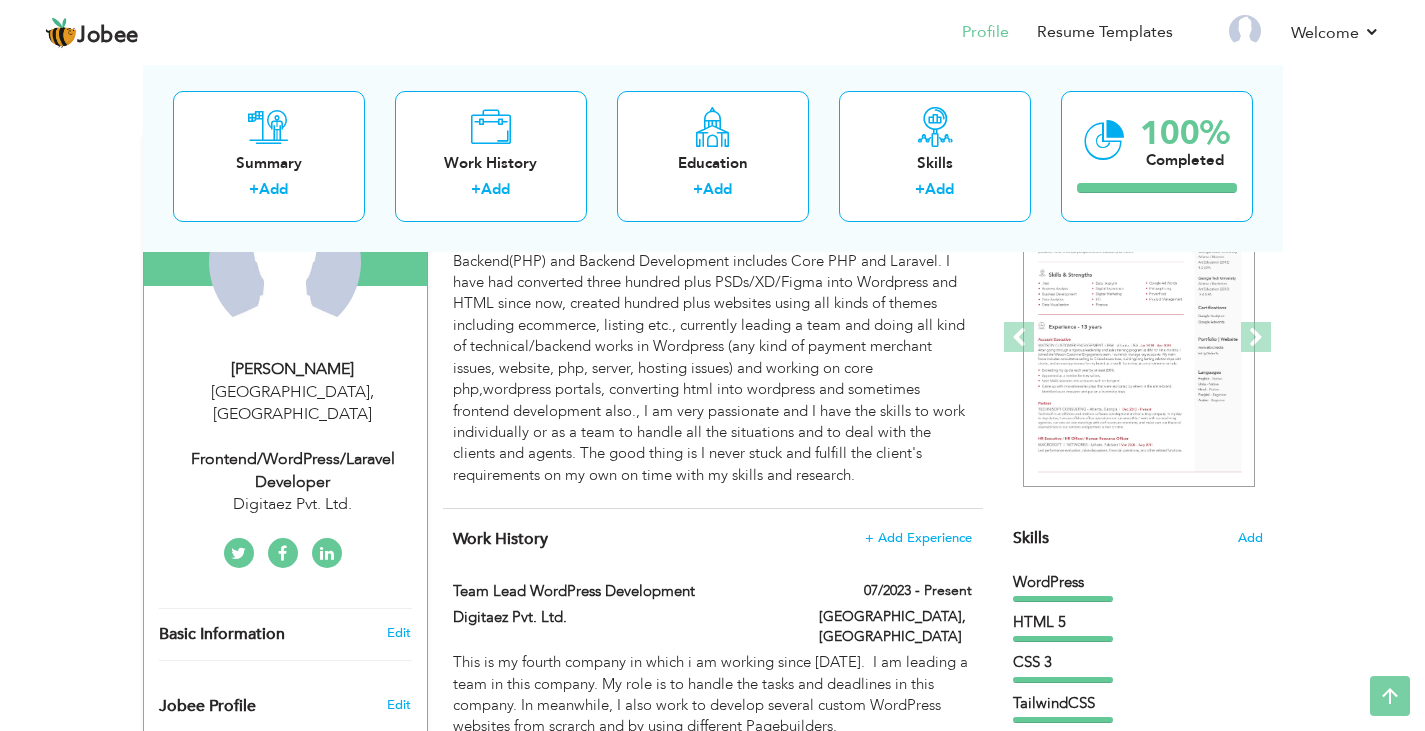 scroll, scrollTop: 0, scrollLeft: 0, axis: both 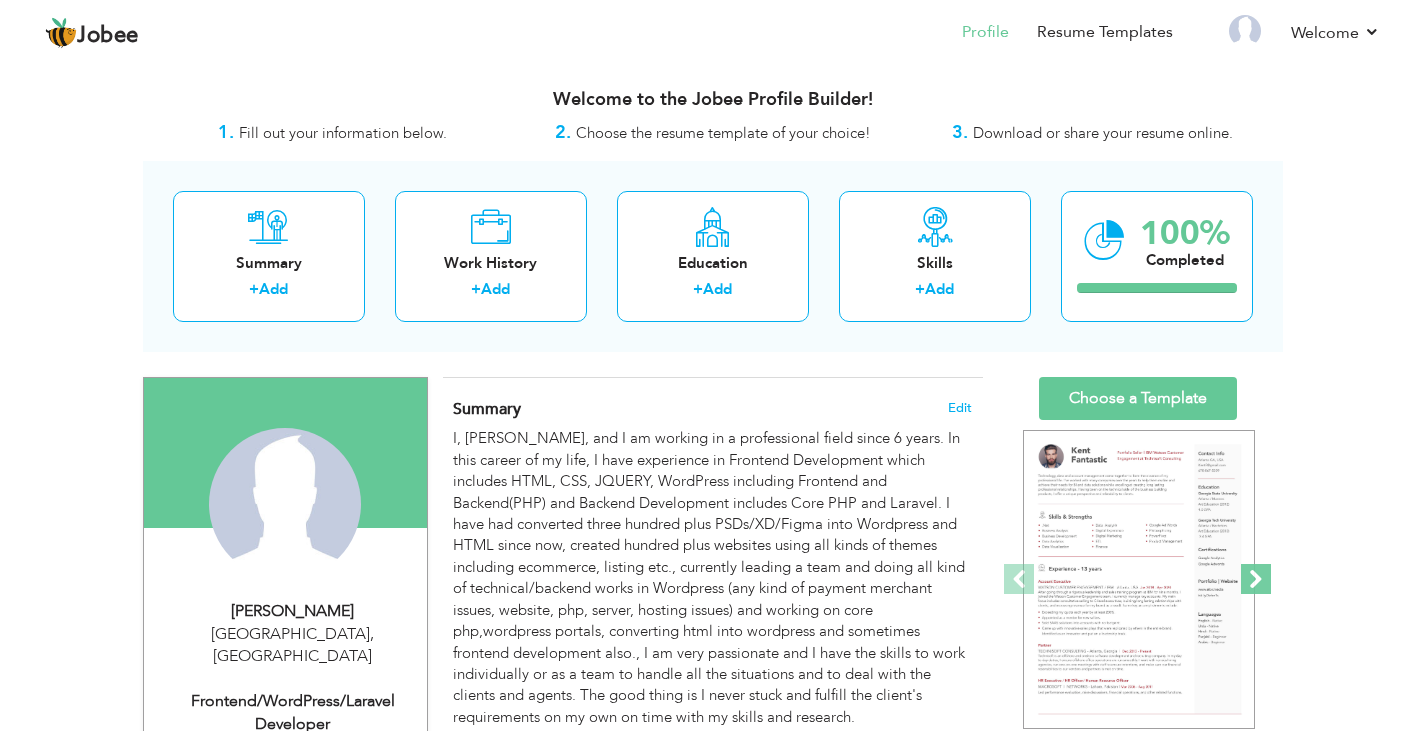 click at bounding box center [1256, 579] 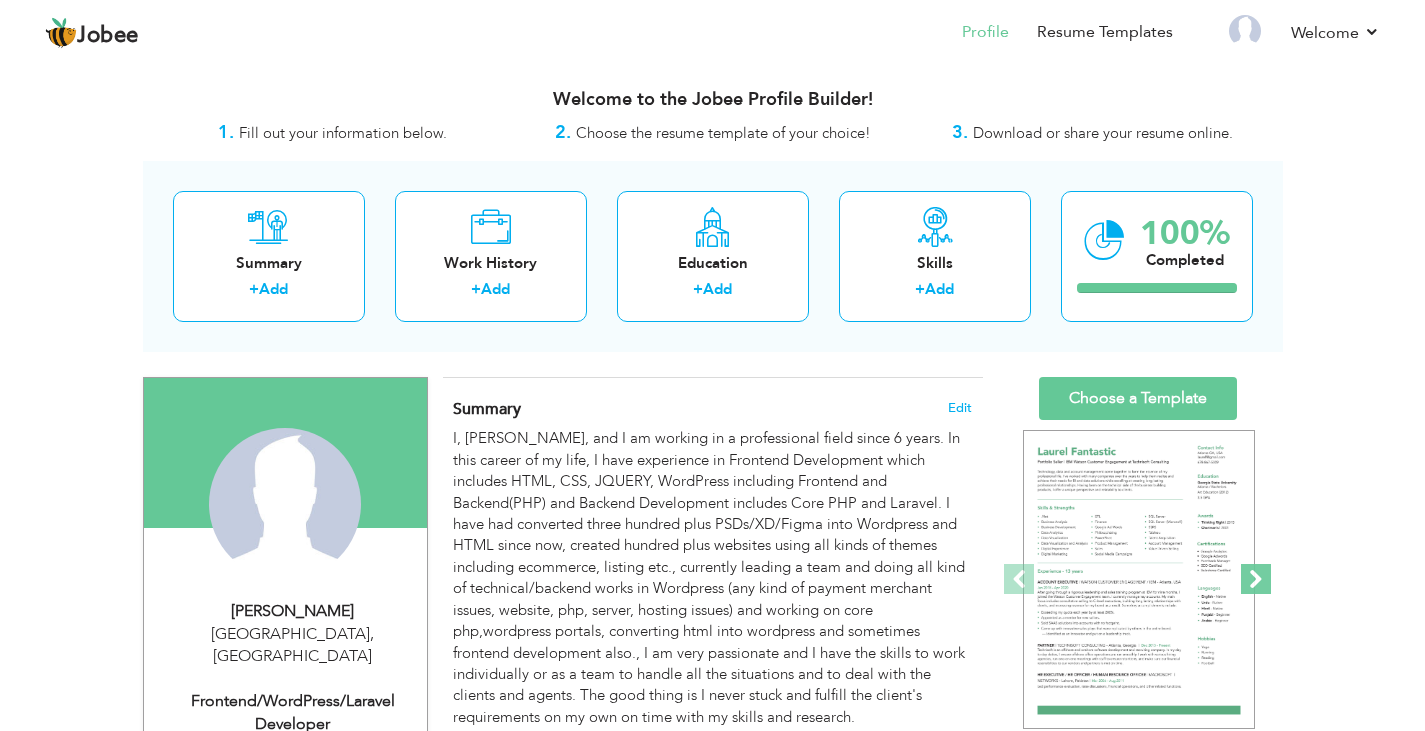 click at bounding box center (1256, 579) 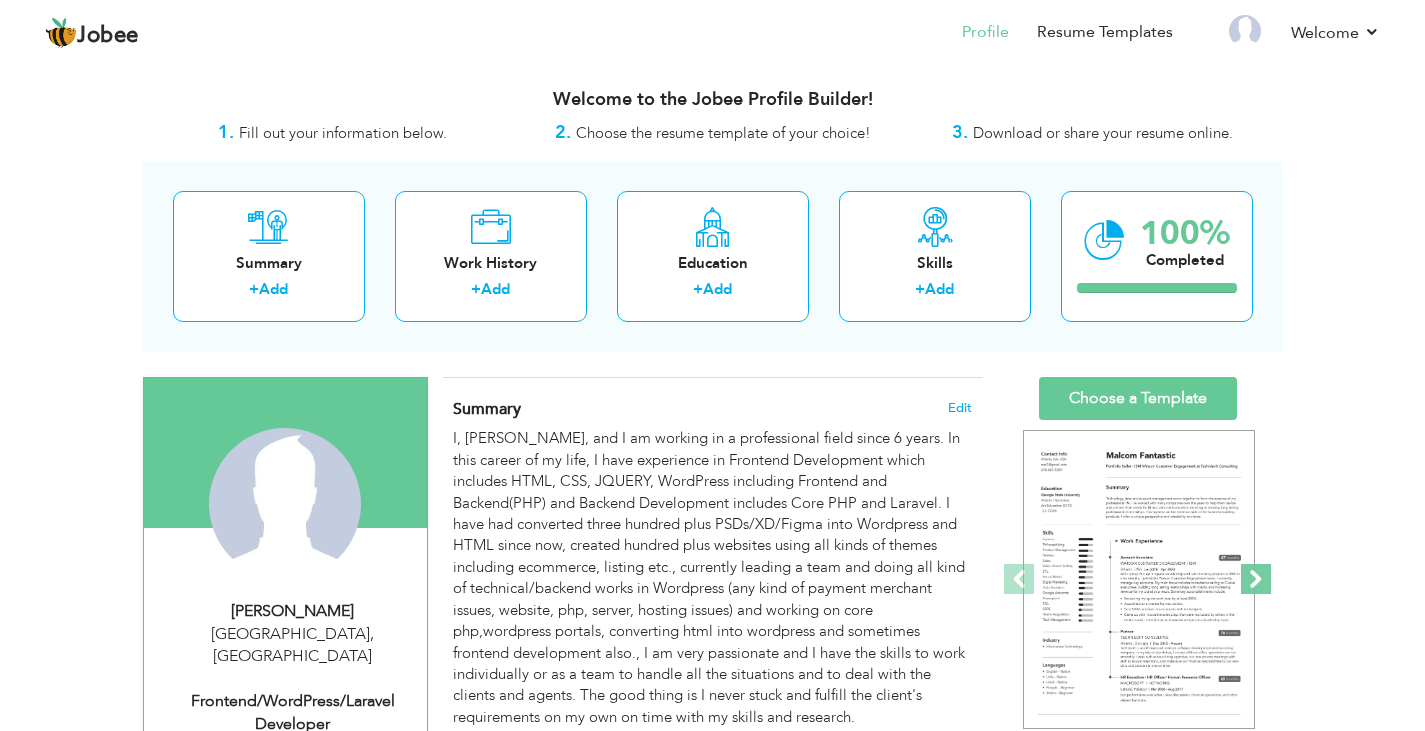 scroll, scrollTop: 200, scrollLeft: 0, axis: vertical 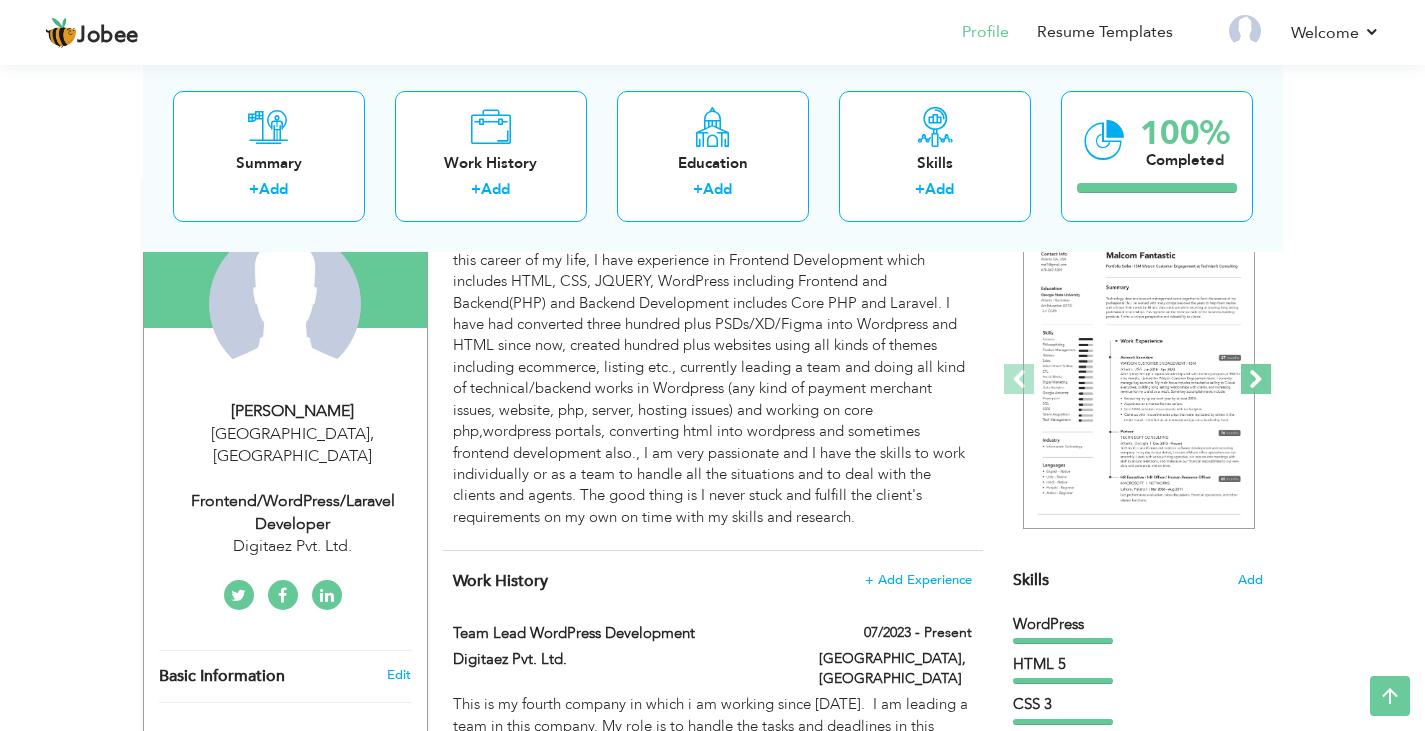 click at bounding box center (1256, 379) 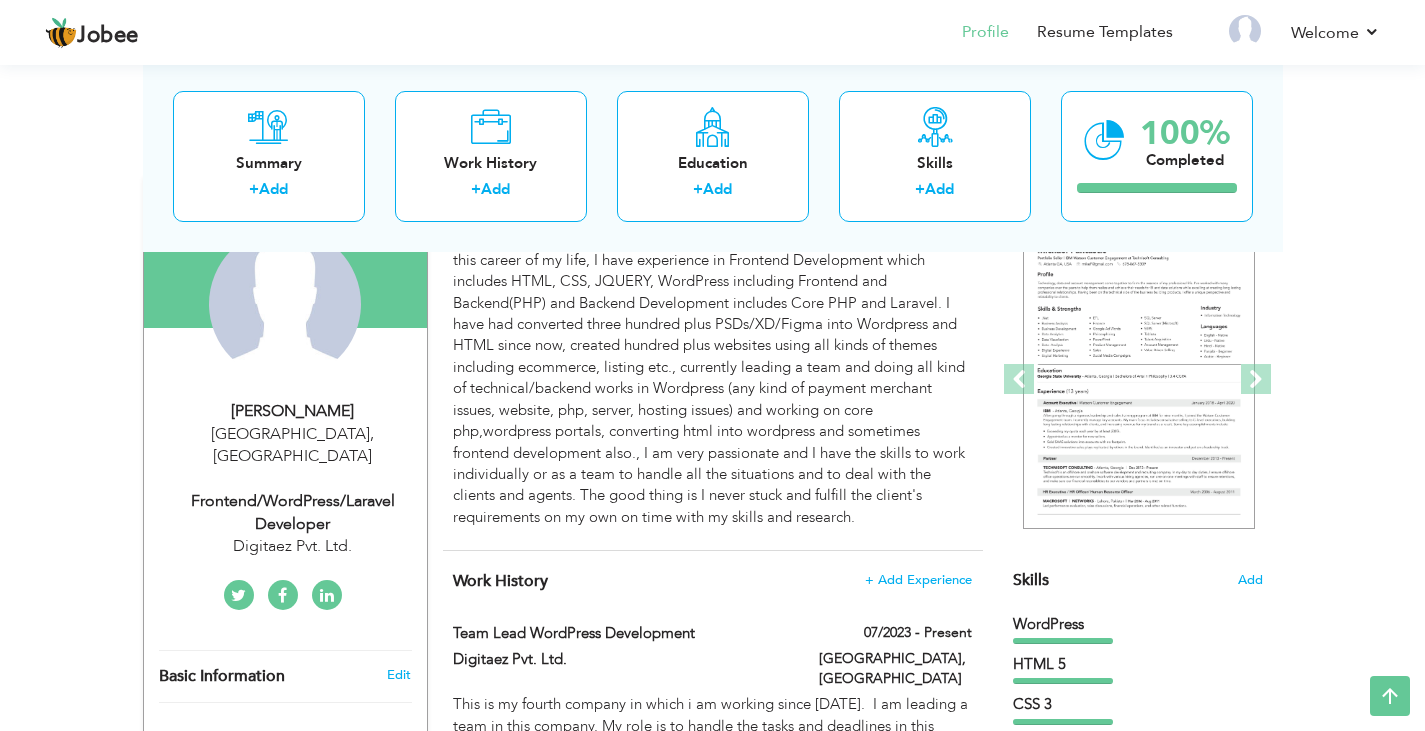 scroll, scrollTop: 100, scrollLeft: 0, axis: vertical 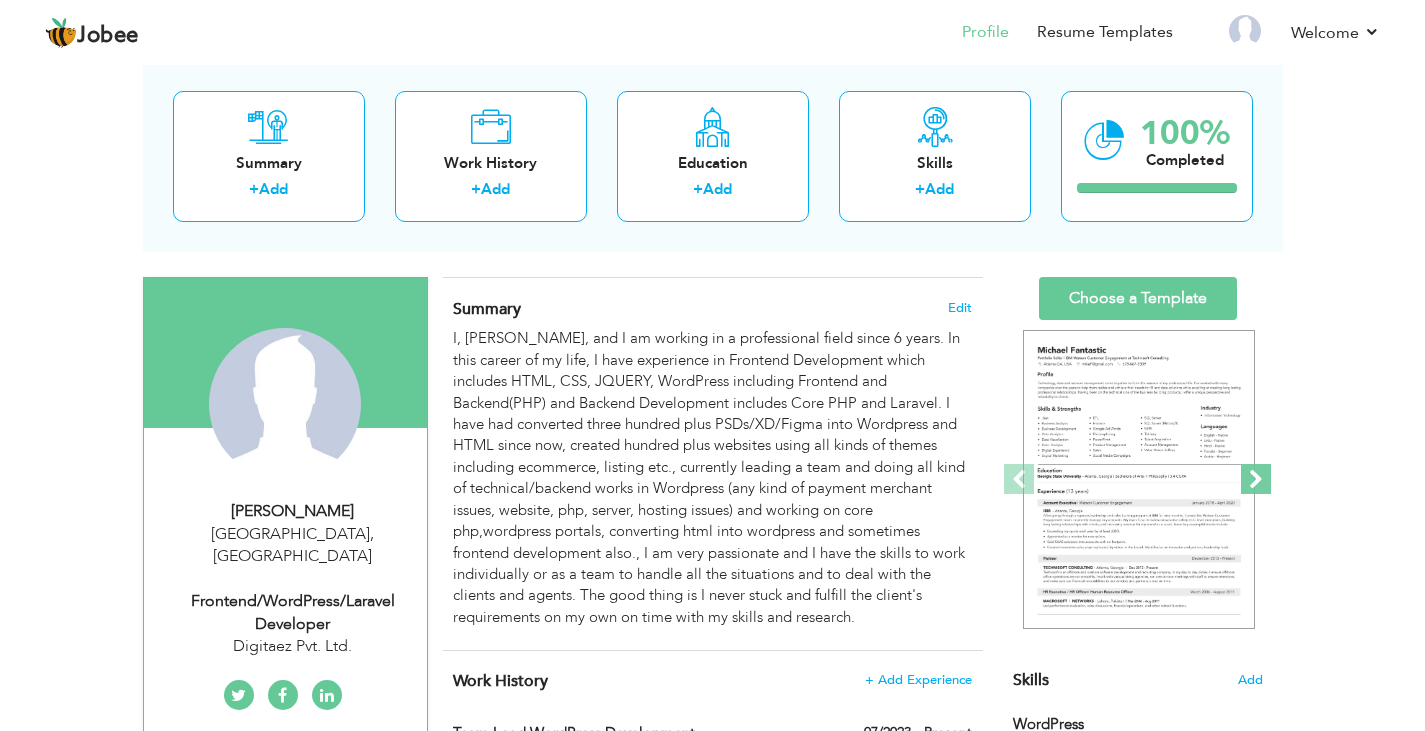 click at bounding box center [1256, 479] 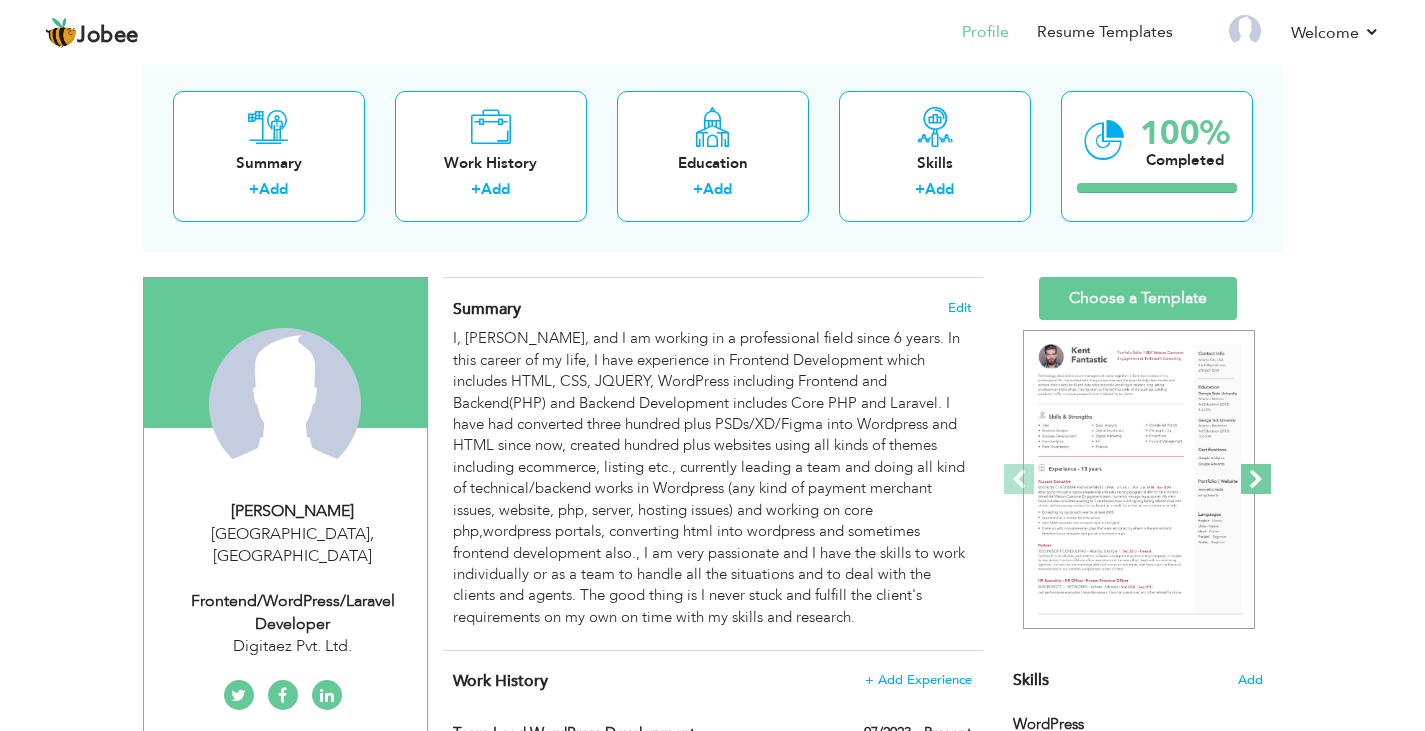 click at bounding box center [1256, 479] 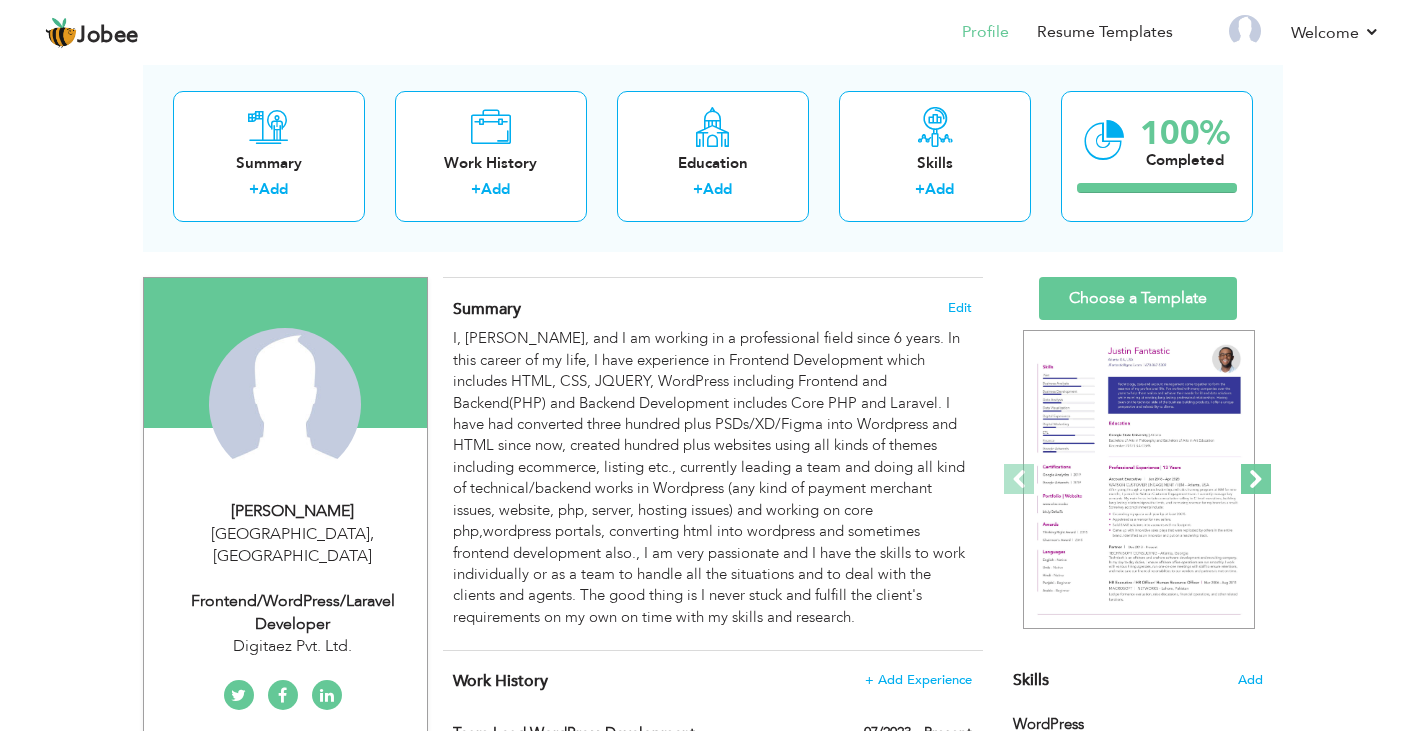 click at bounding box center (1256, 479) 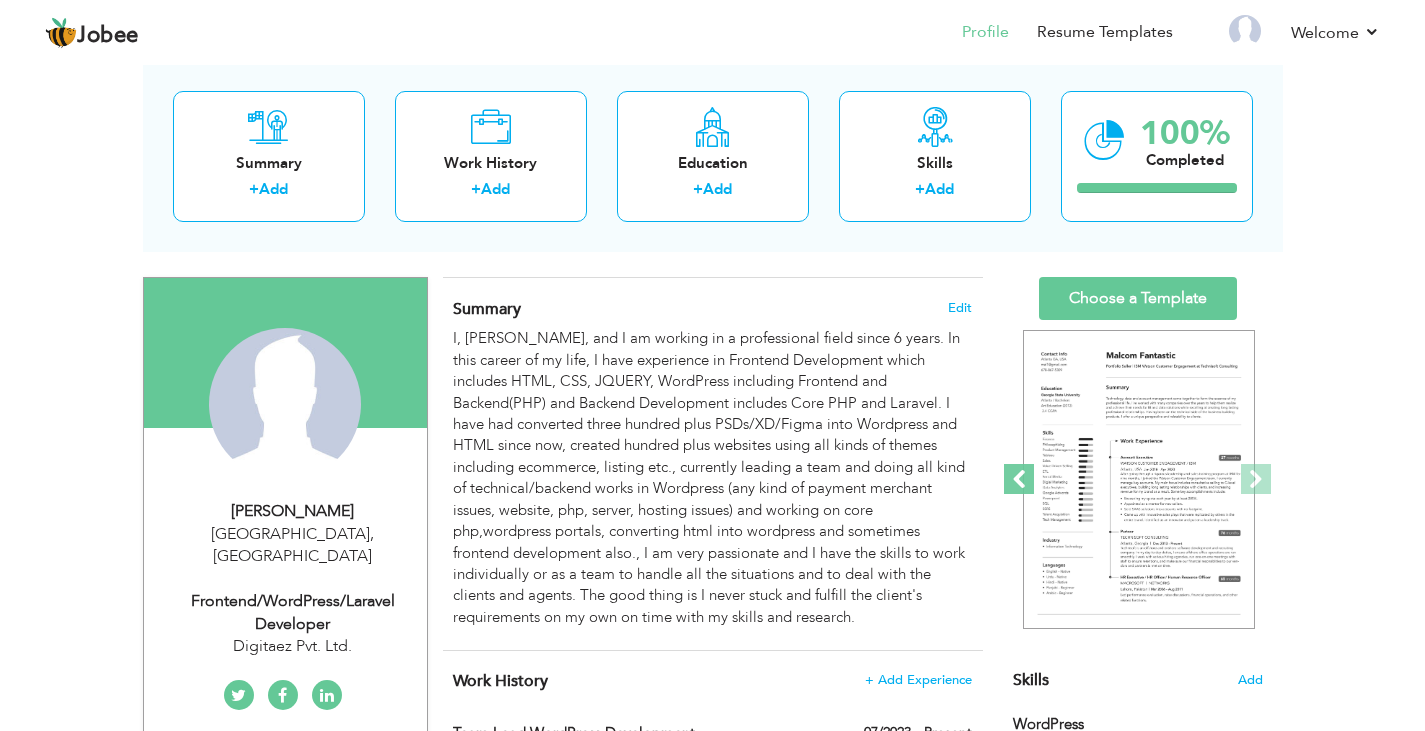 click at bounding box center [1019, 479] 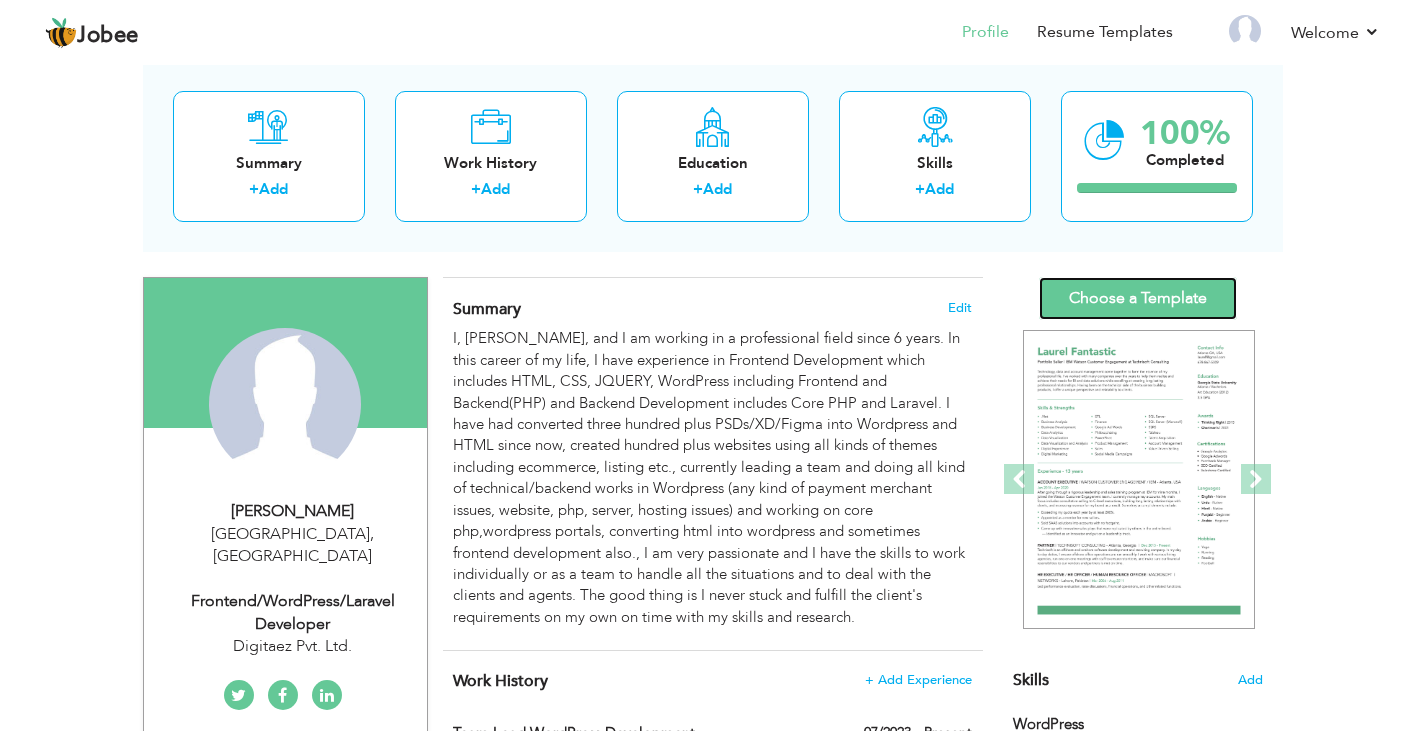 click on "Choose a Template" at bounding box center (1138, 298) 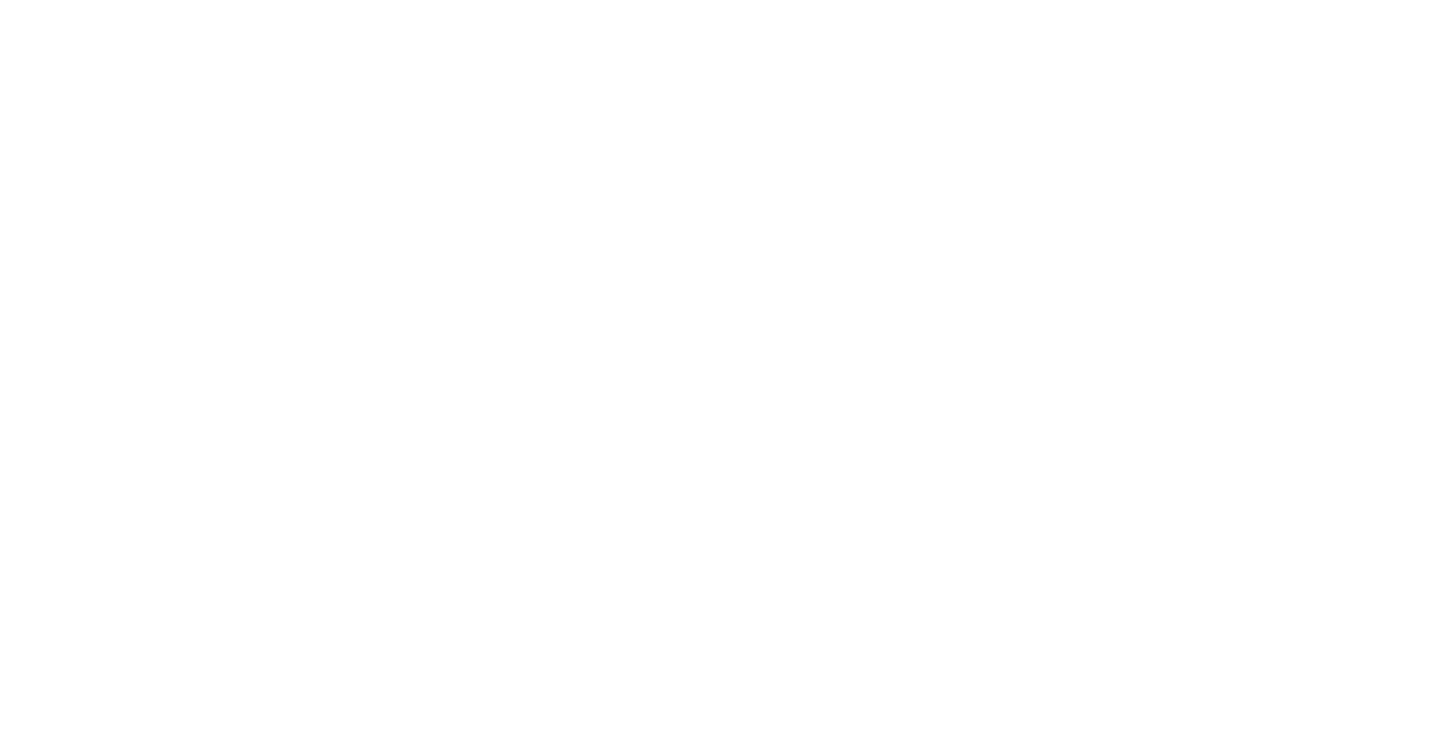 scroll, scrollTop: 0, scrollLeft: 0, axis: both 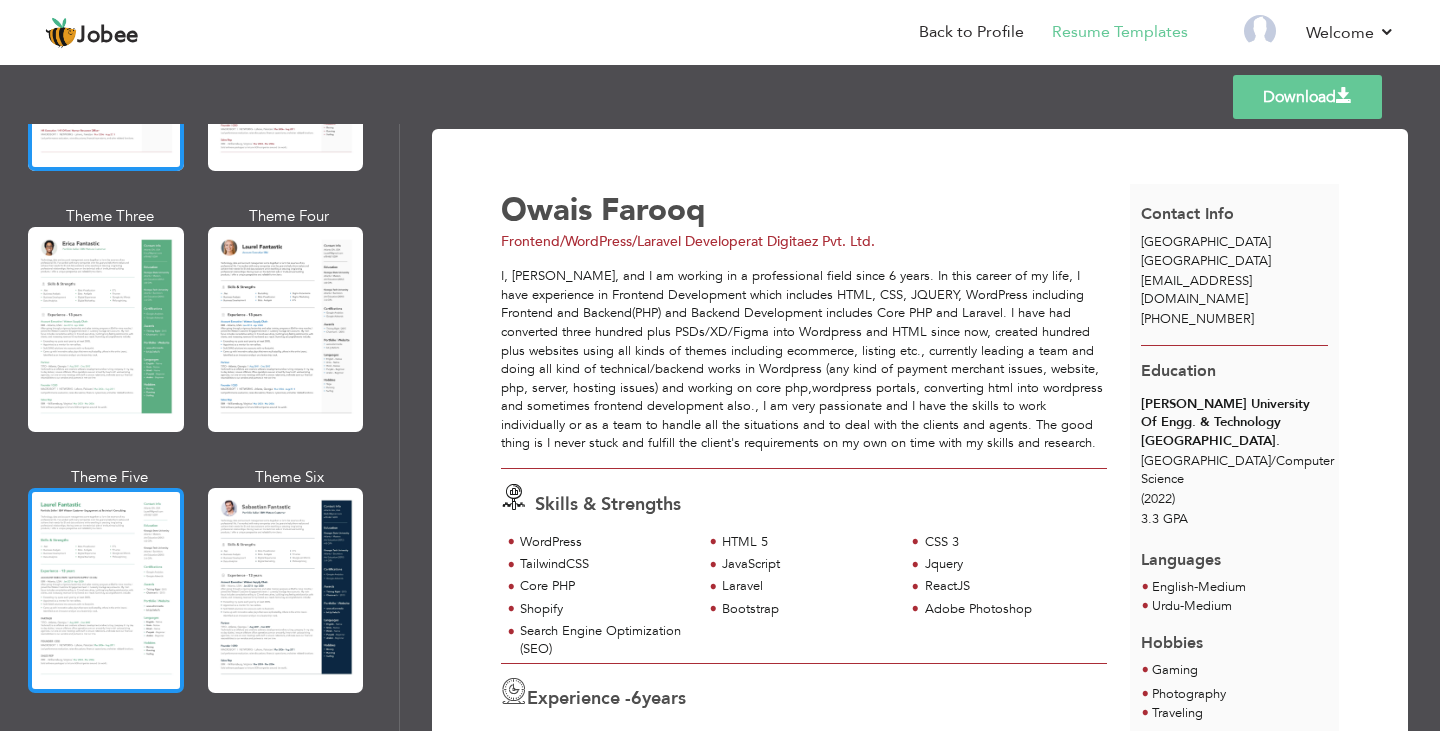 click at bounding box center [106, 590] 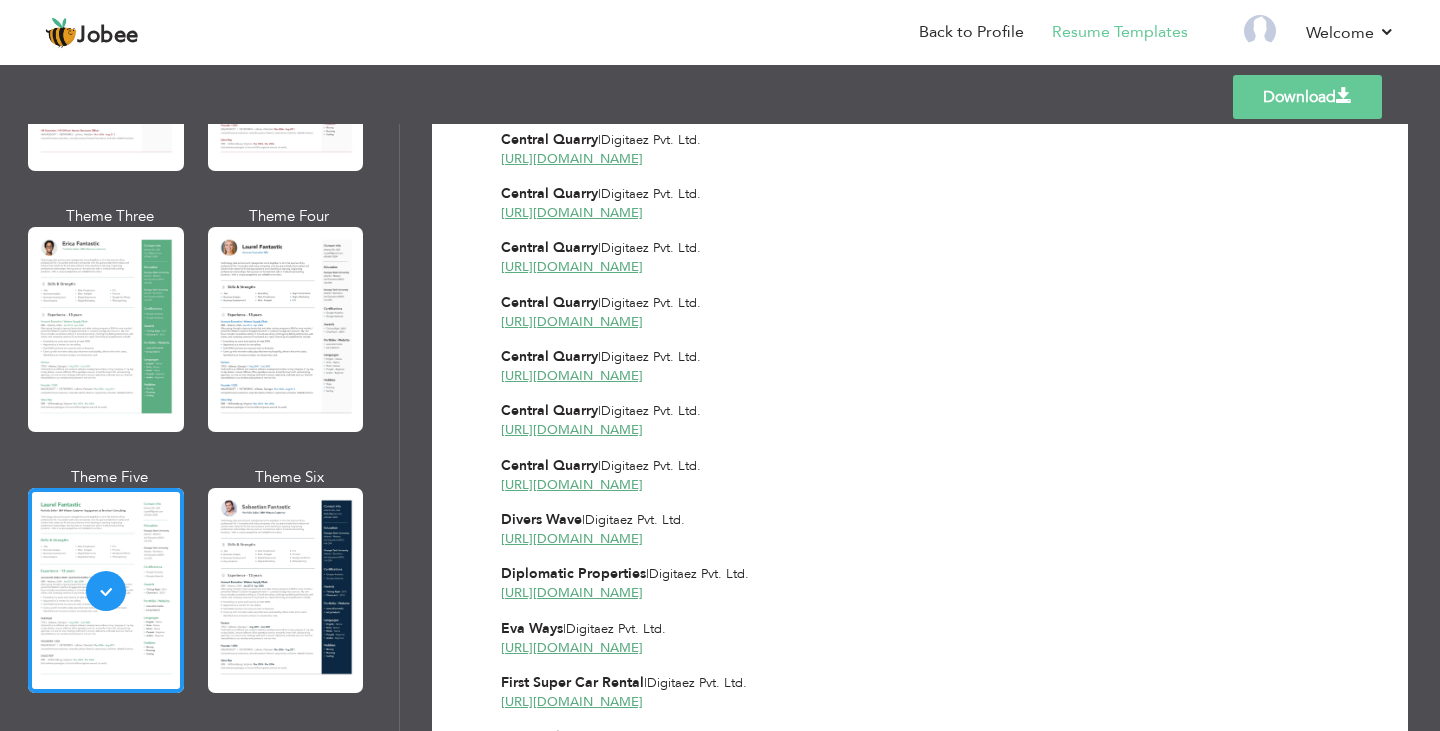 scroll, scrollTop: 1967, scrollLeft: 0, axis: vertical 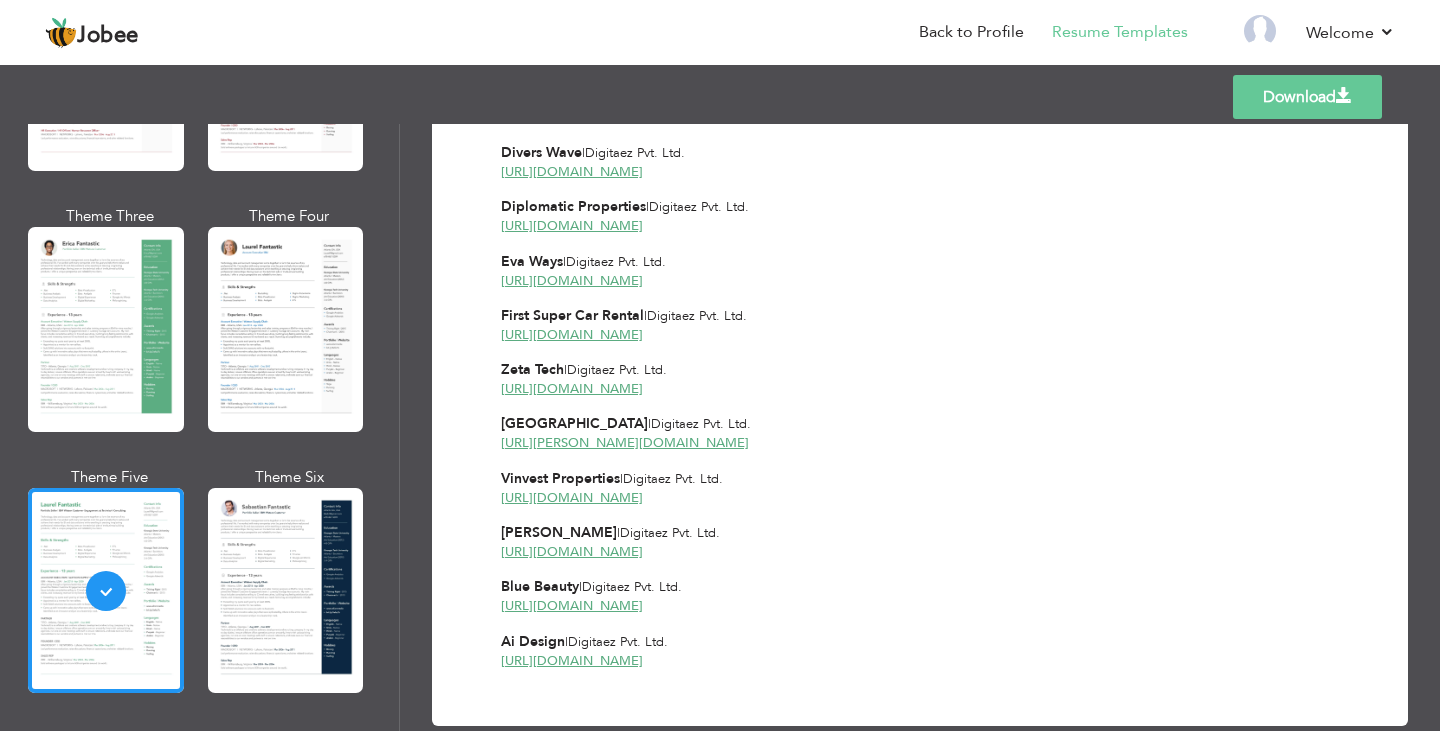 click on "Download" at bounding box center (1307, 97) 